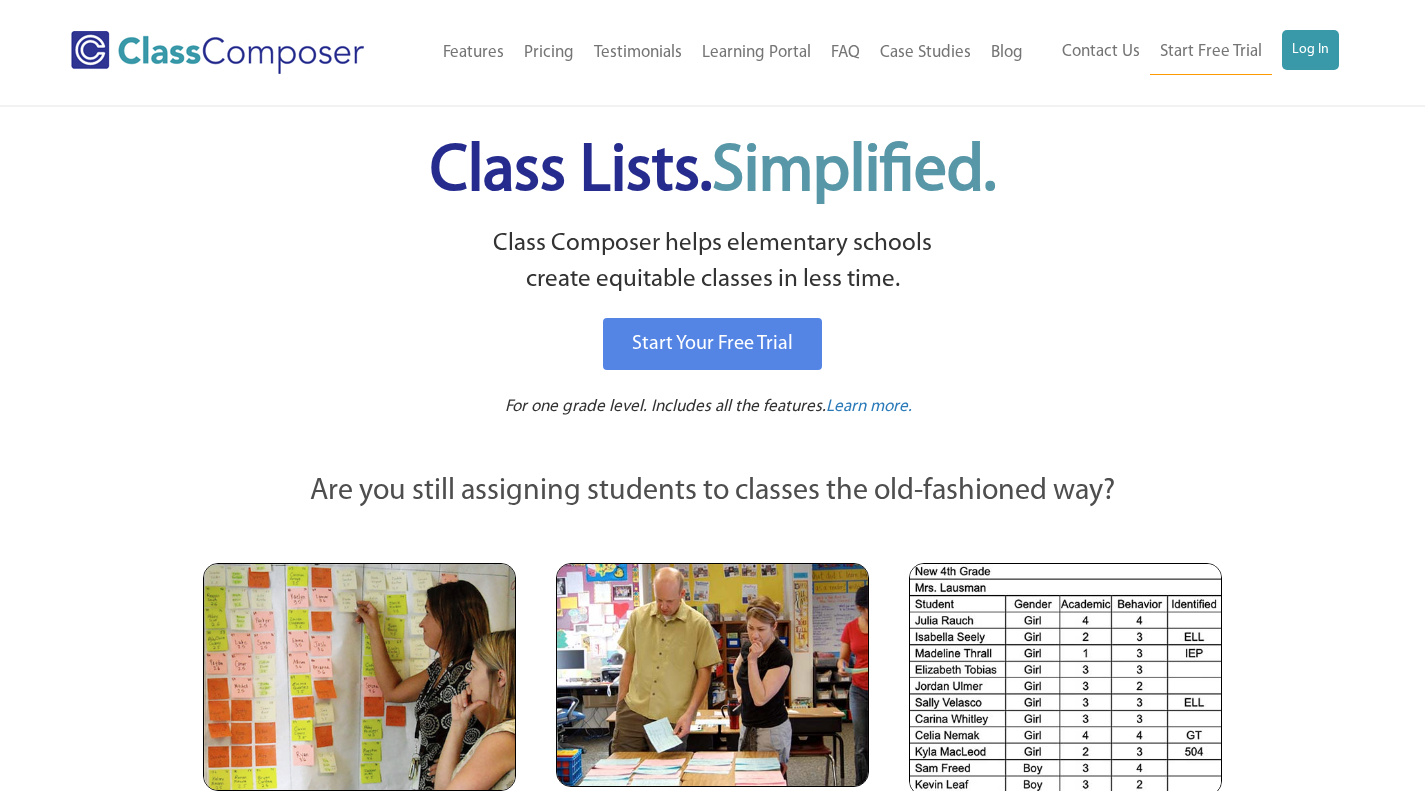 scroll, scrollTop: 0, scrollLeft: 0, axis: both 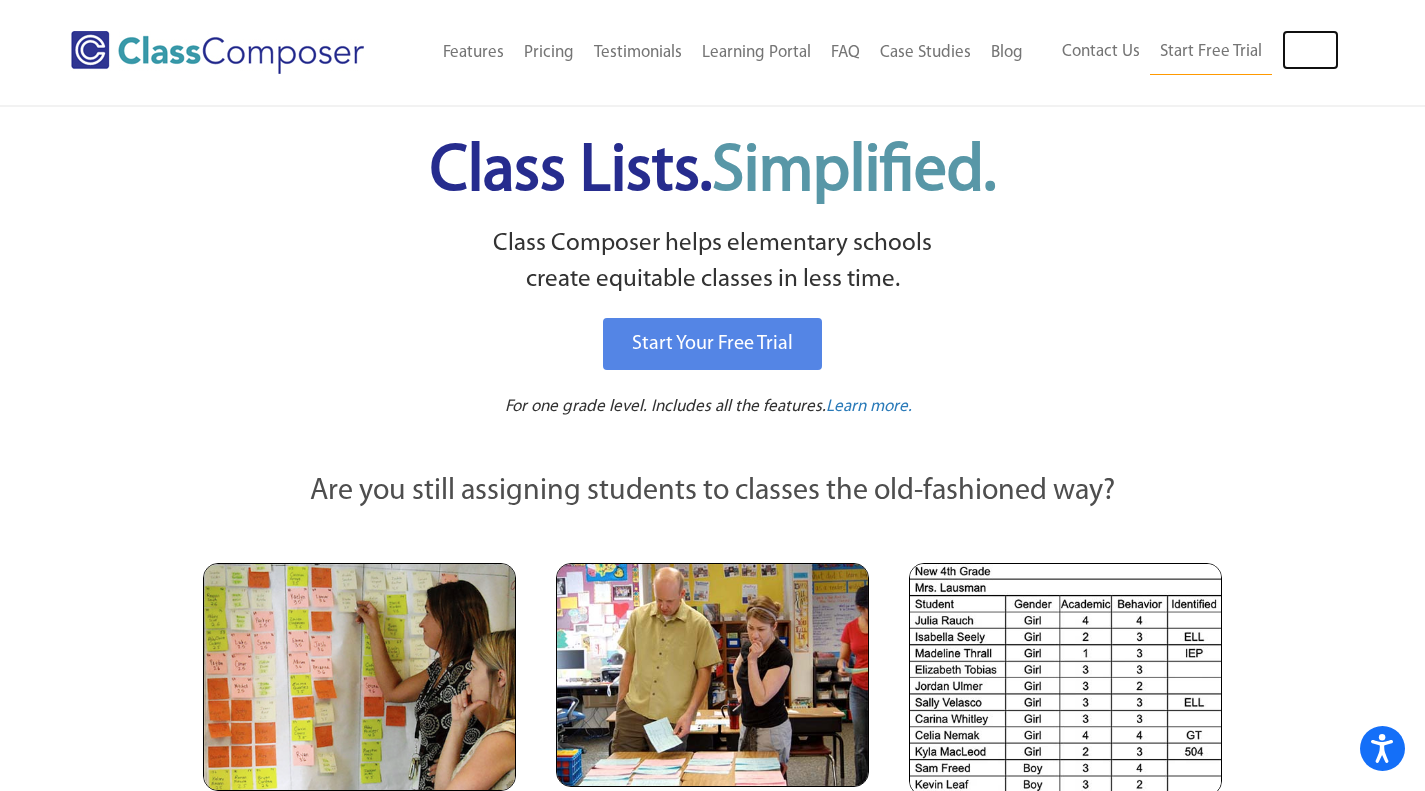 click on "Log In" at bounding box center (1310, 50) 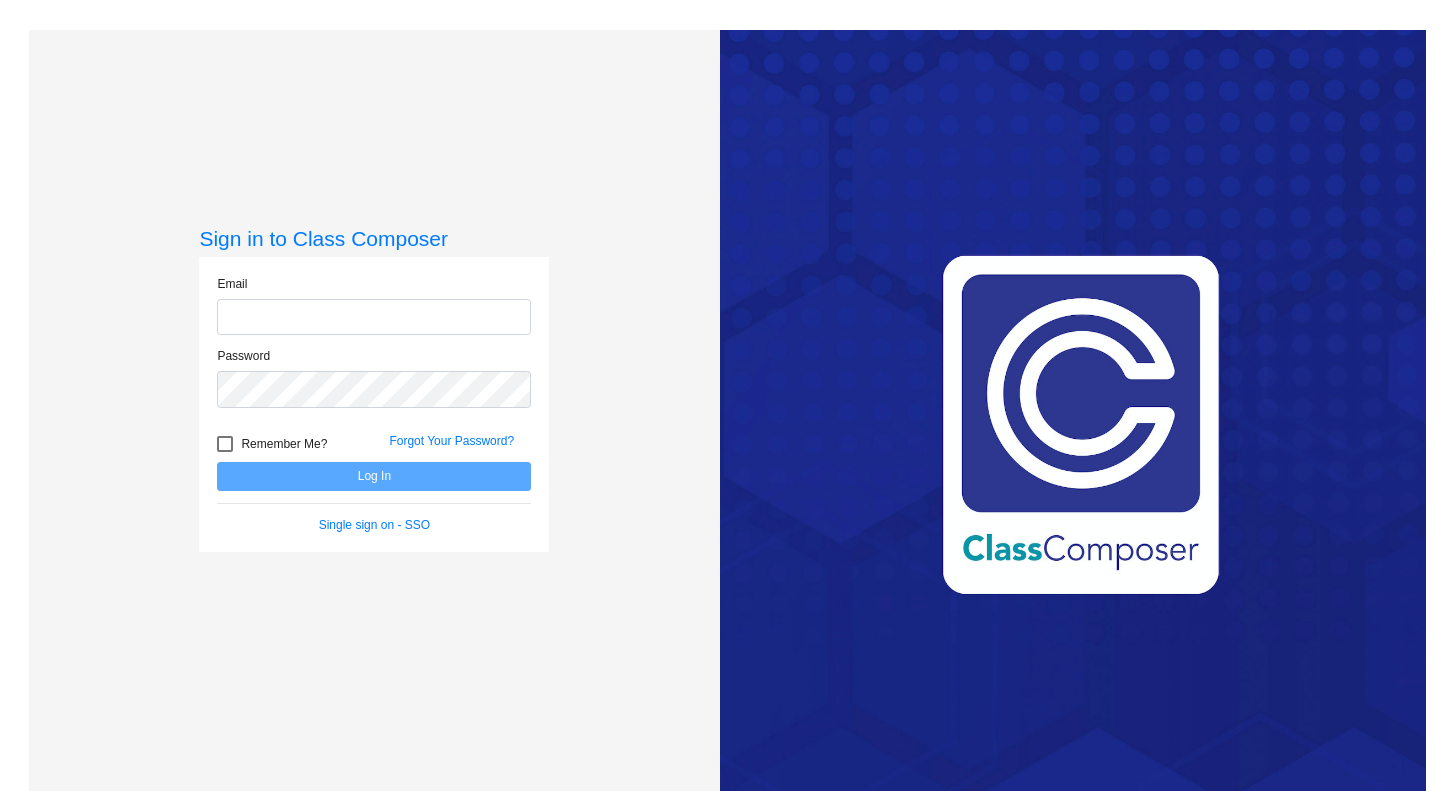 scroll, scrollTop: 0, scrollLeft: 0, axis: both 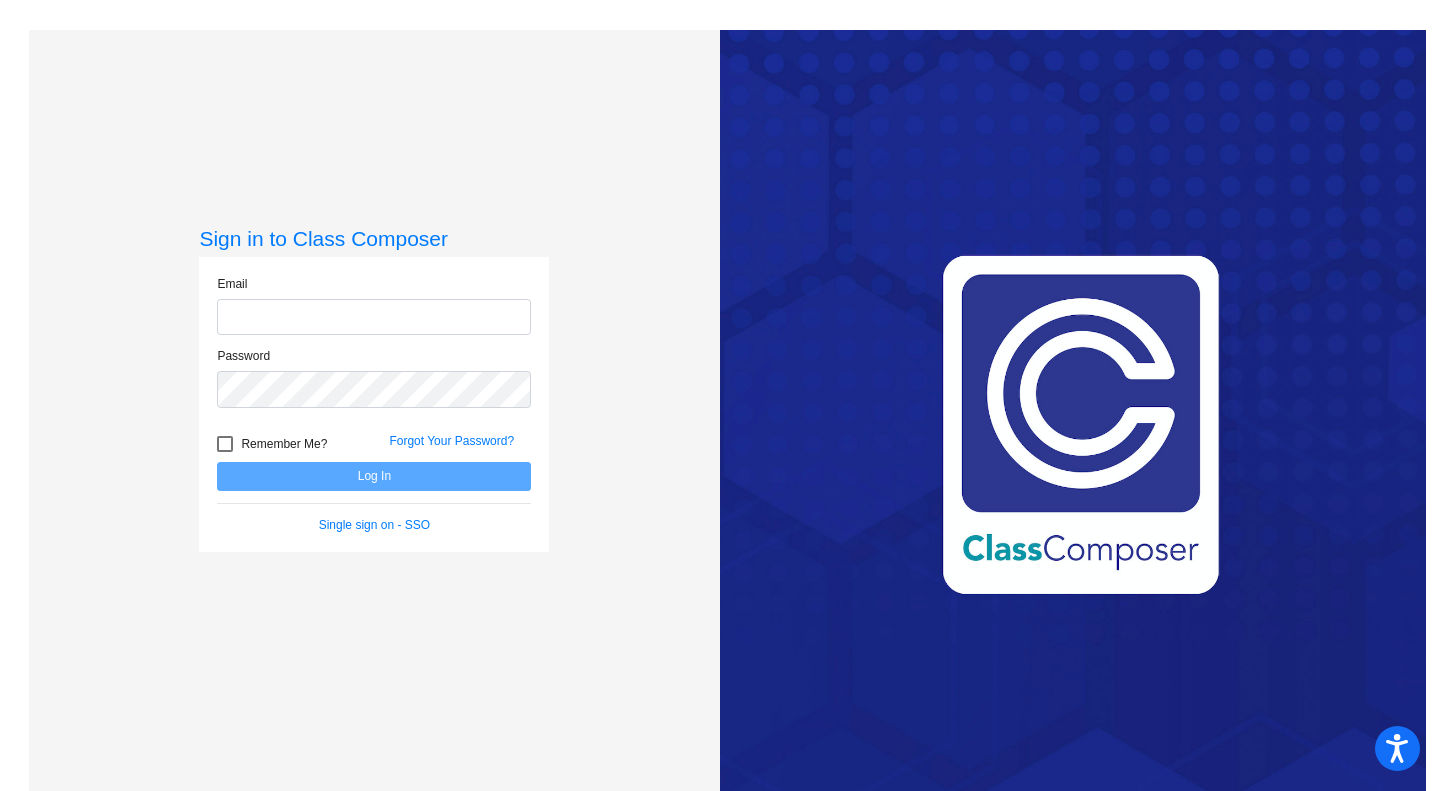 type on "[EMAIL]" 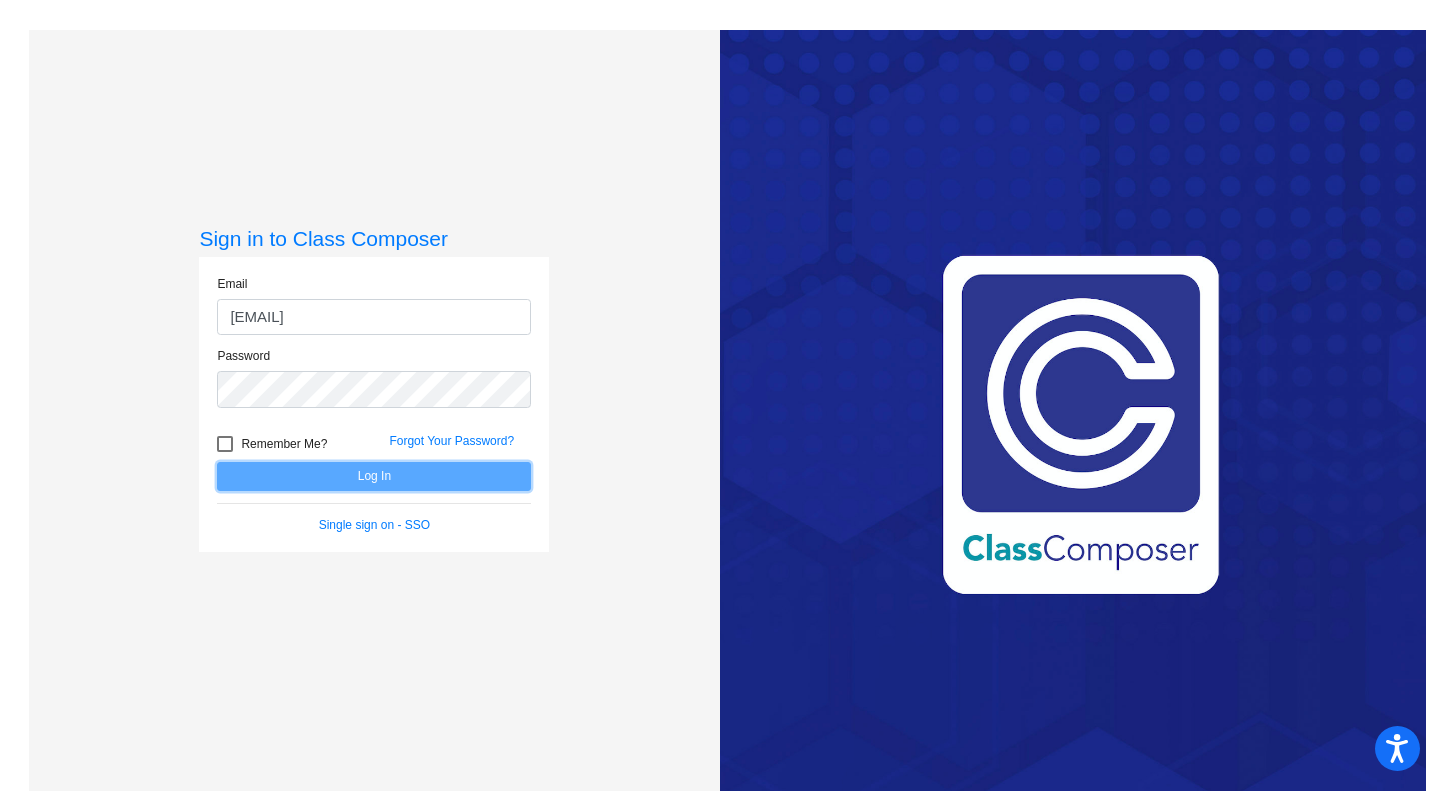click on "Log In" 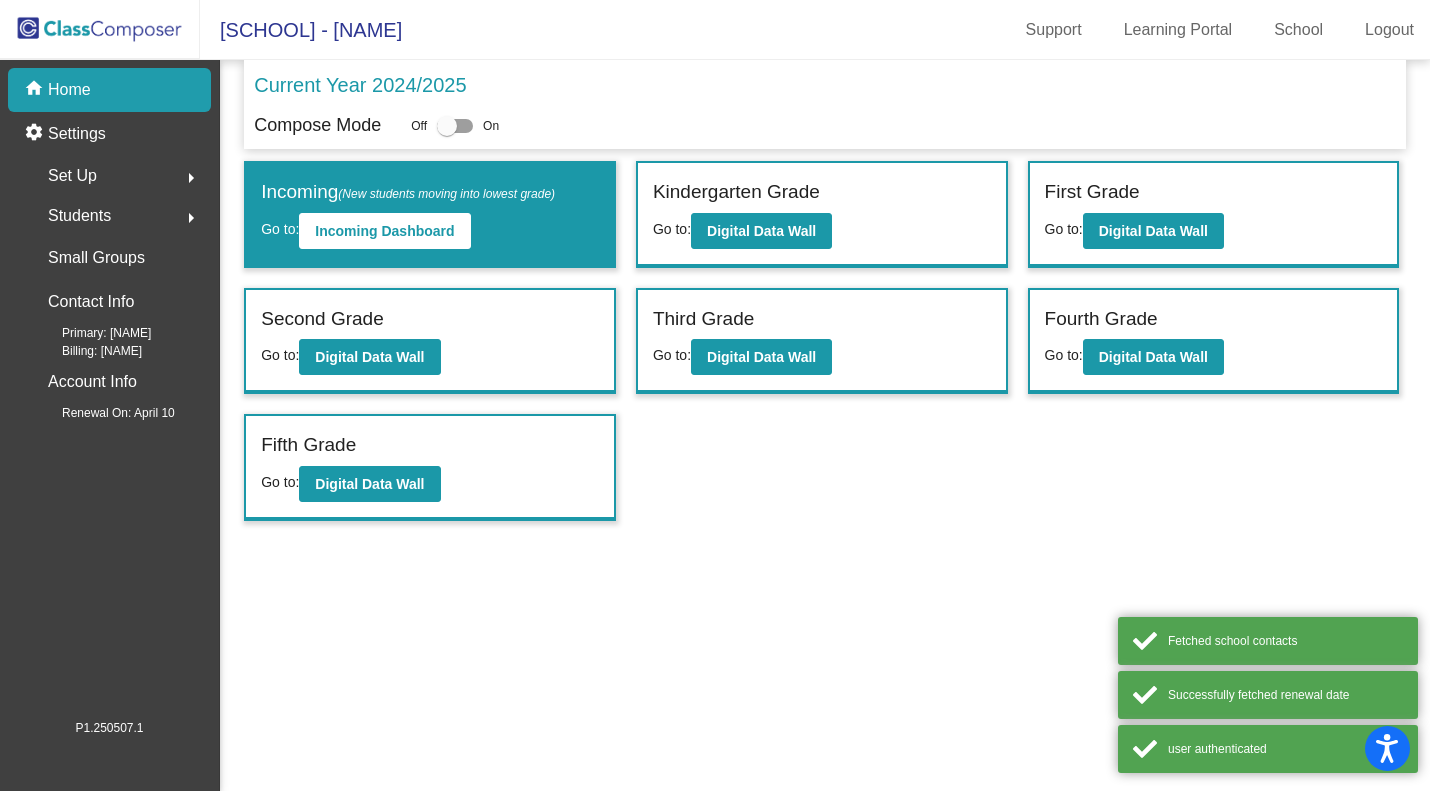 click at bounding box center (455, 126) 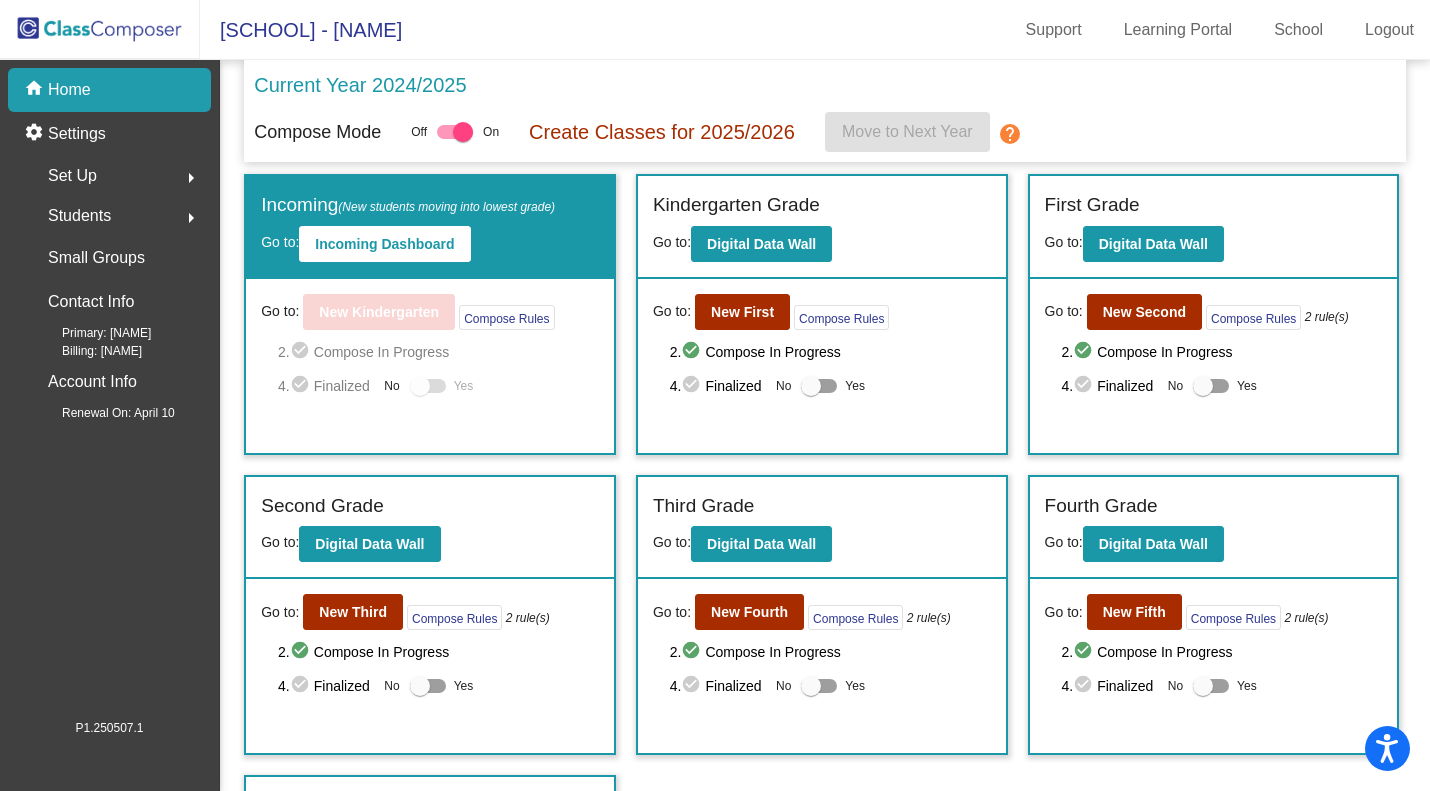 click on "Go to: New Kindergarten Compose Rules 2. check_circle Compose In Progress 4. check_circle Finalized No Yes" 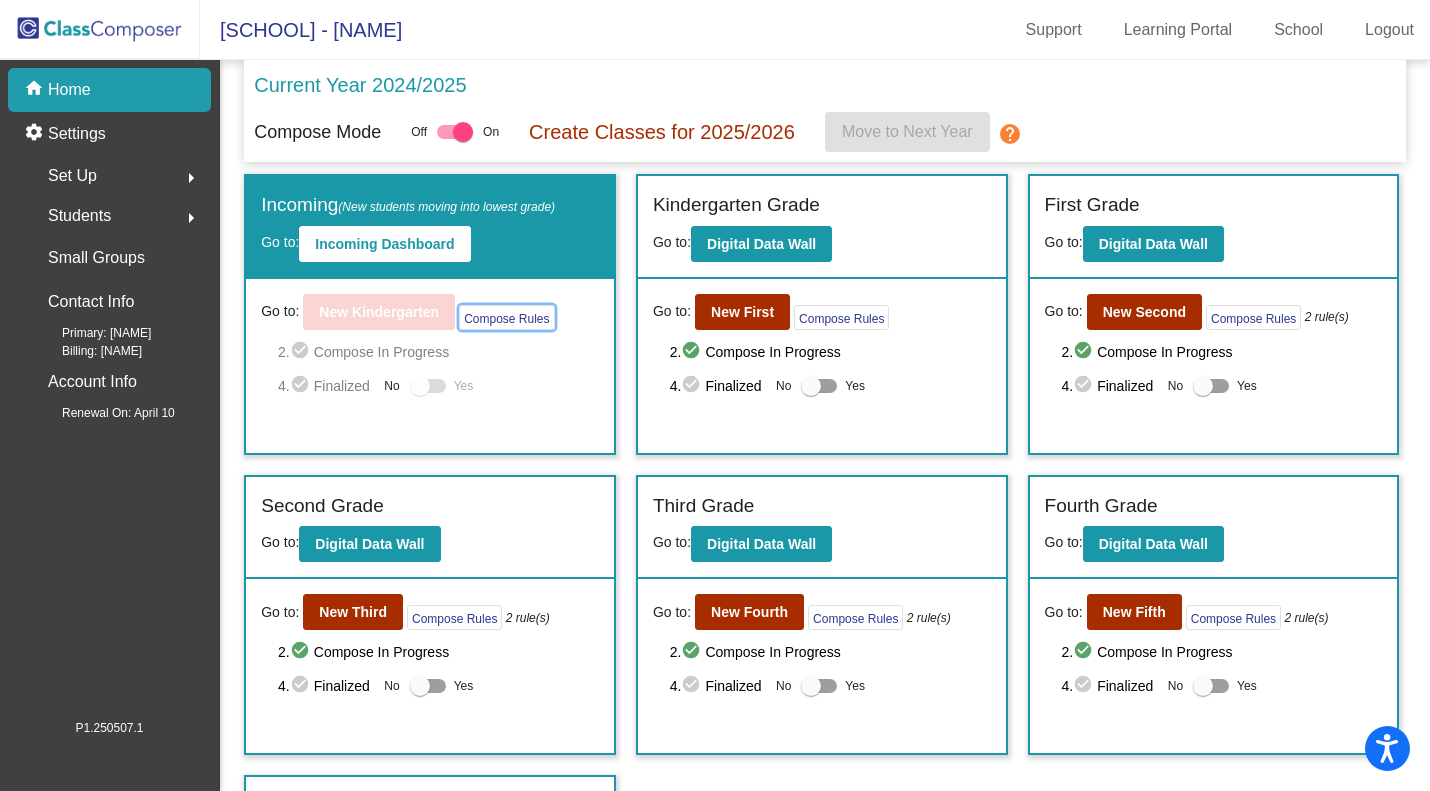 click on "Compose Rules" 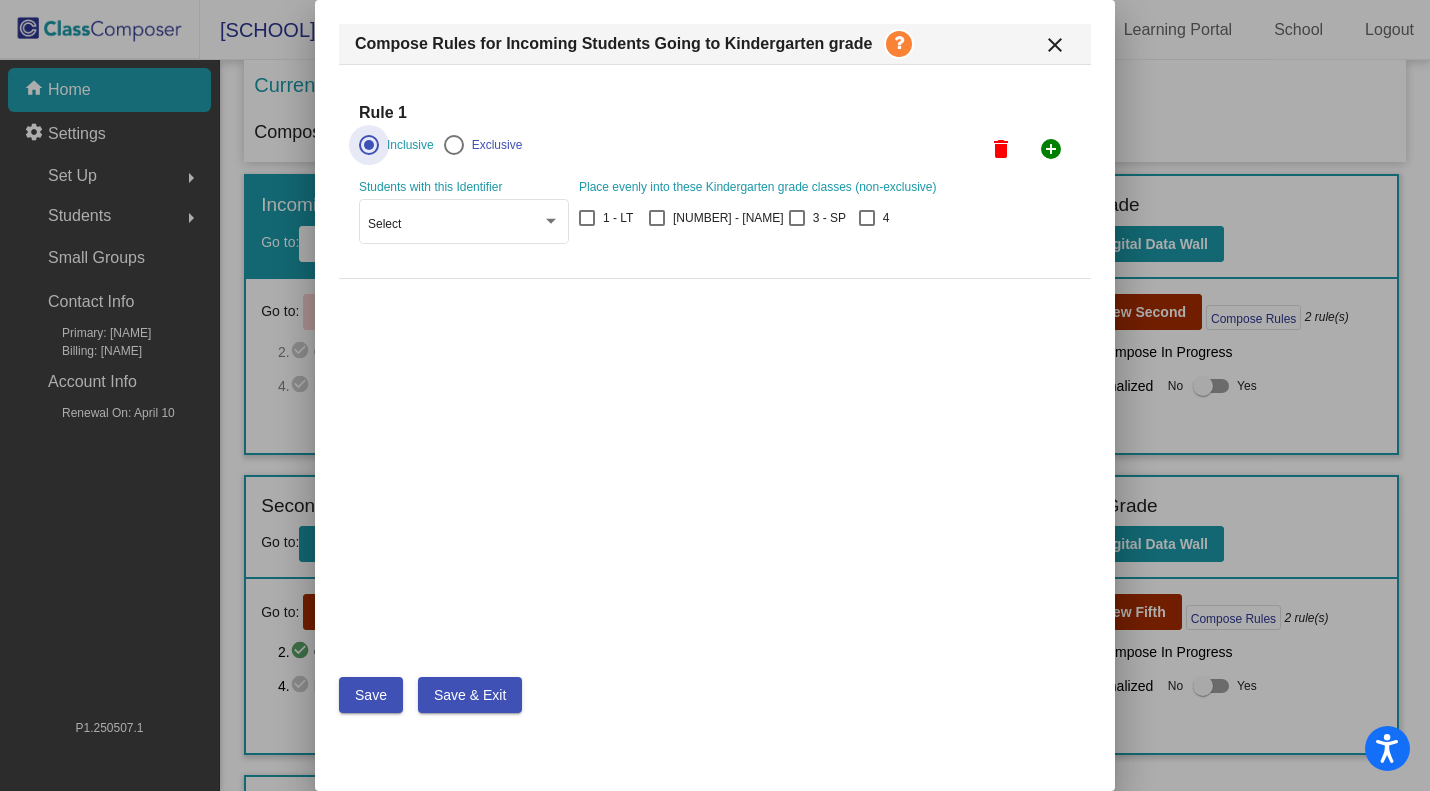 click on "Select" at bounding box center (464, 225) 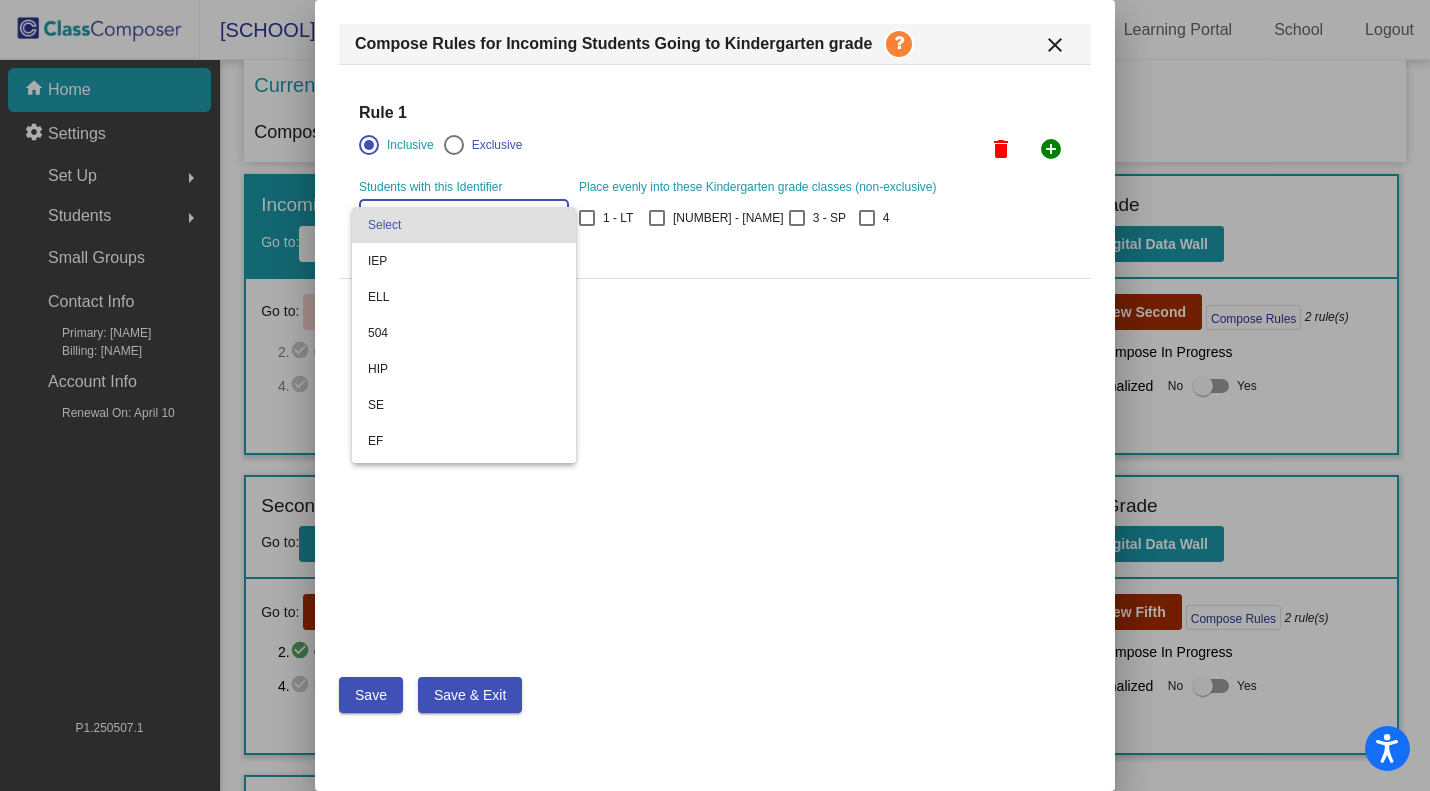 click on "Select" at bounding box center [464, 225] 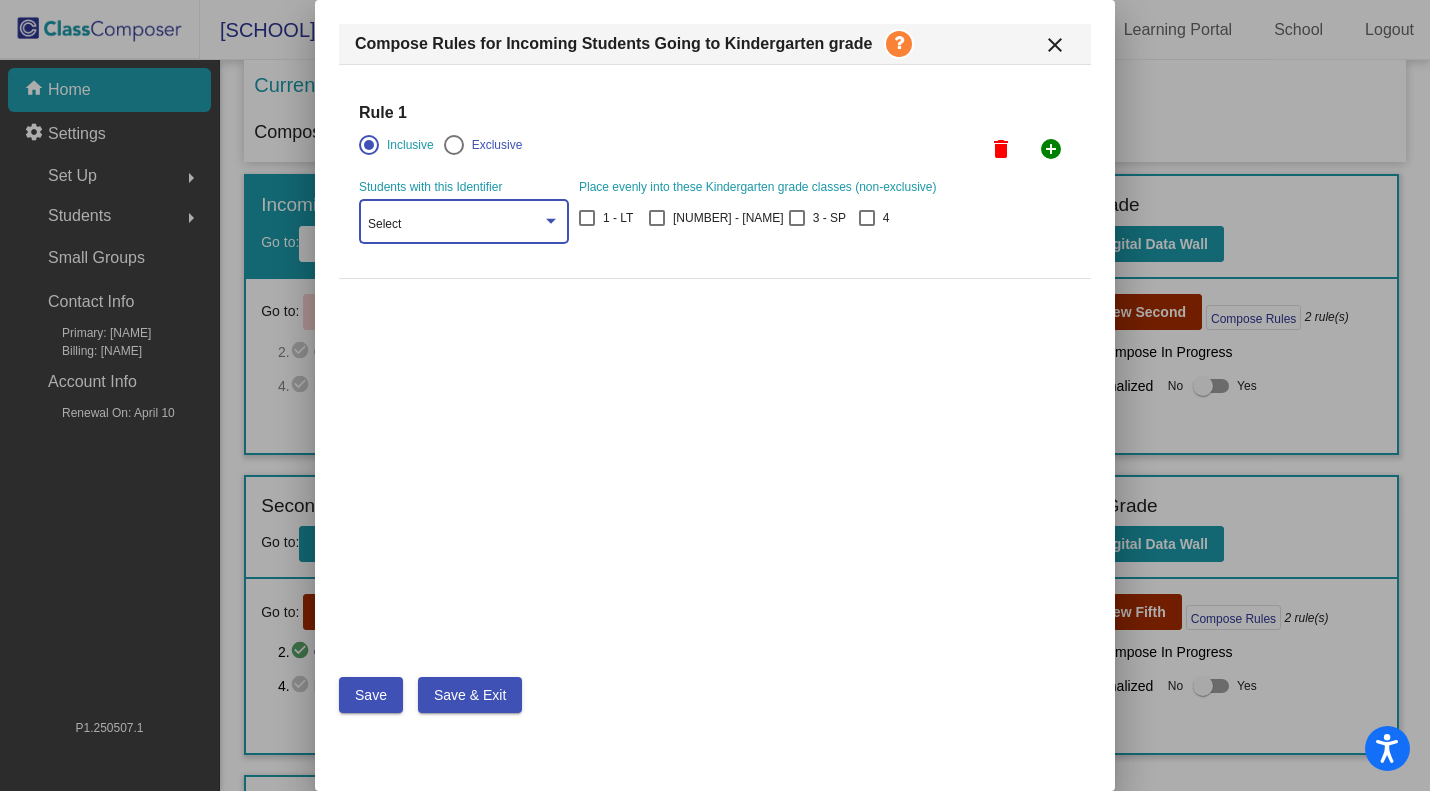 click on "close" at bounding box center [1055, 45] 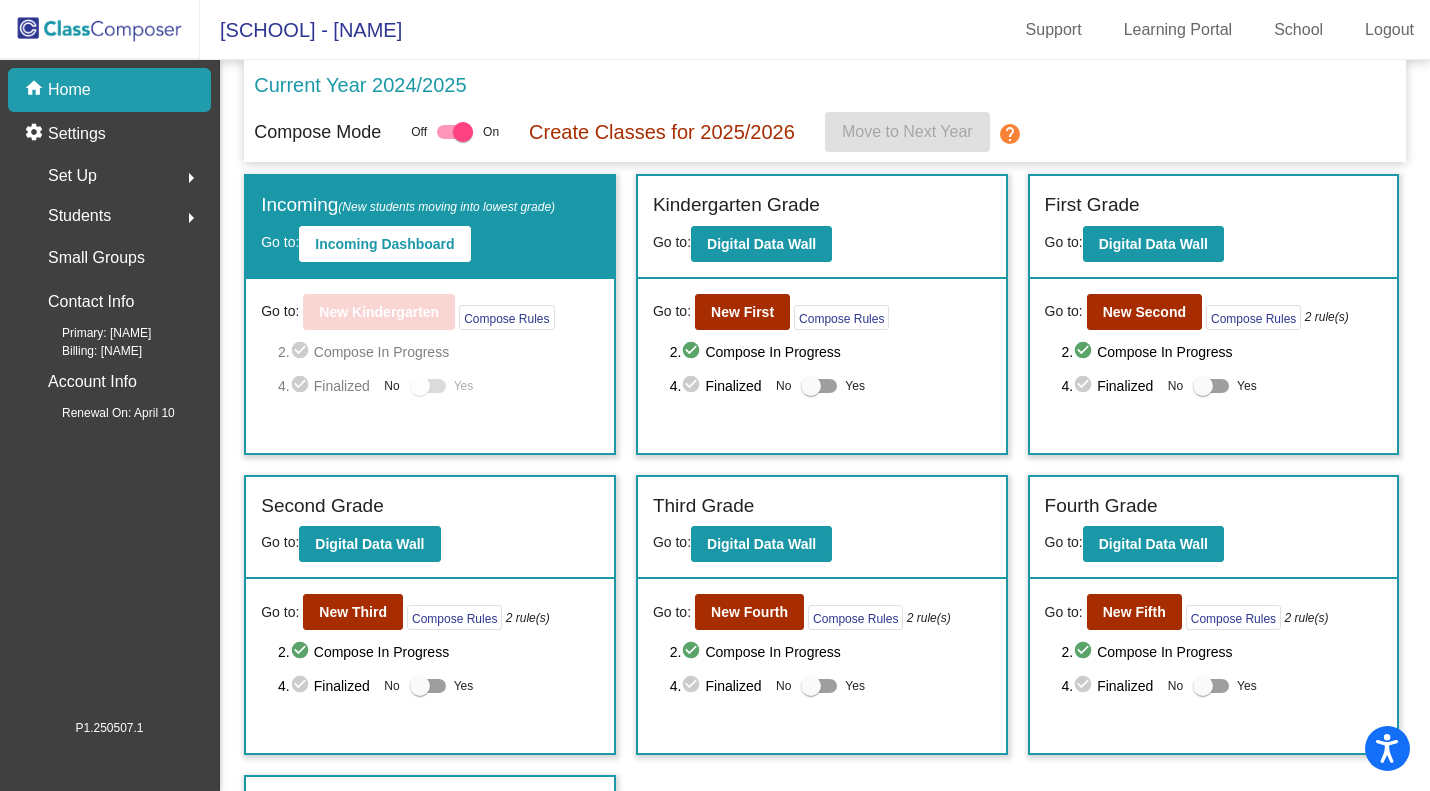 click at bounding box center [455, 132] 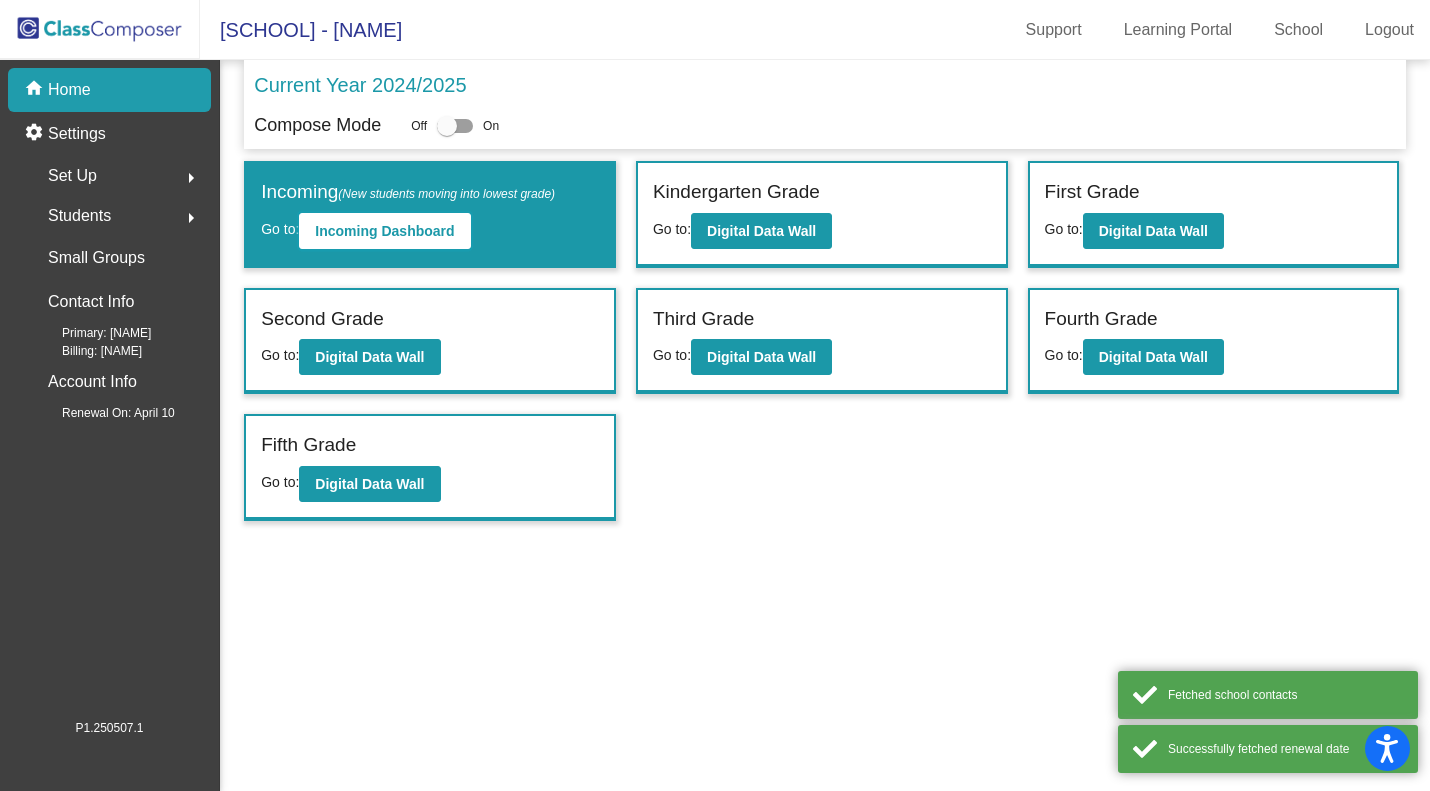 click on "Incoming Dashboard" 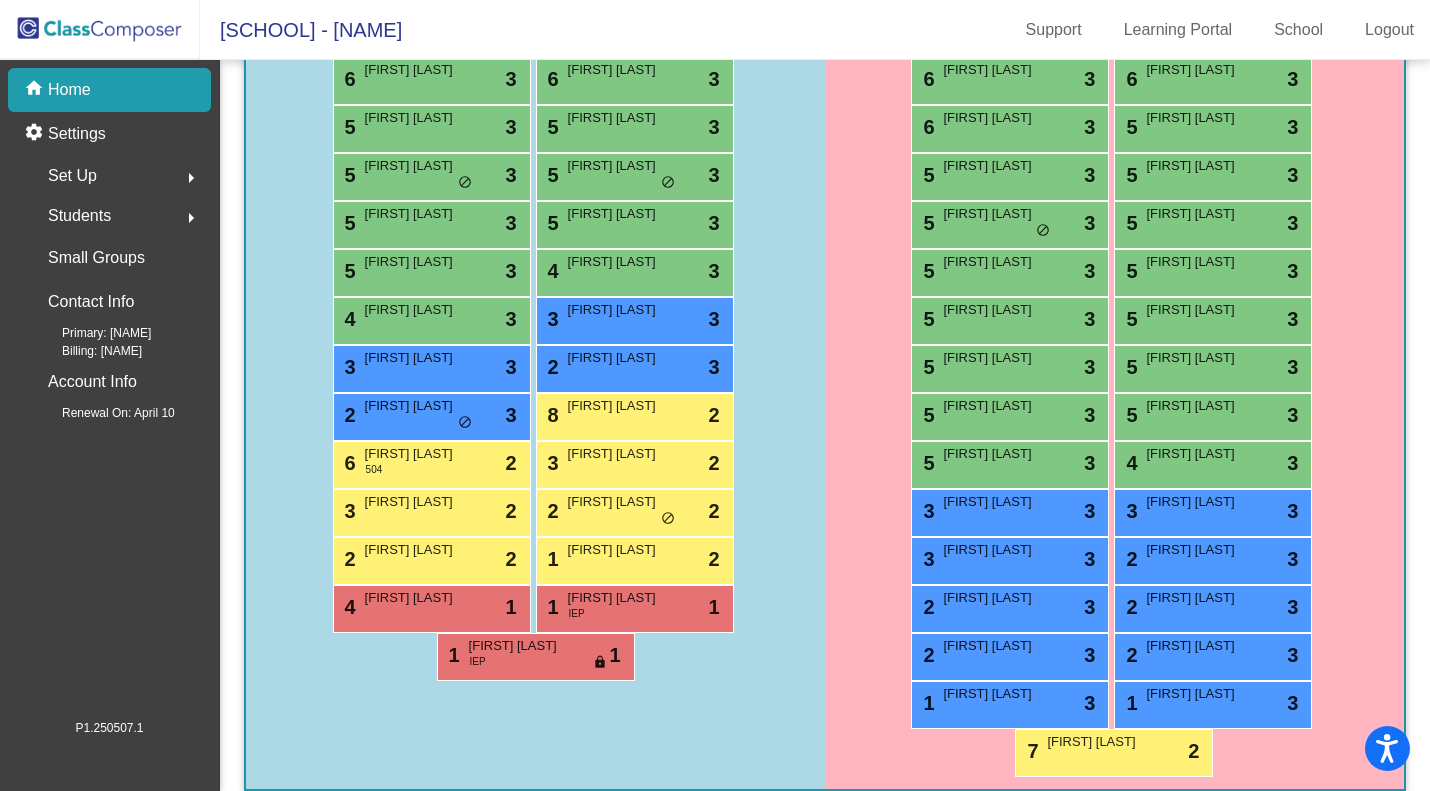 scroll, scrollTop: 758, scrollLeft: 0, axis: vertical 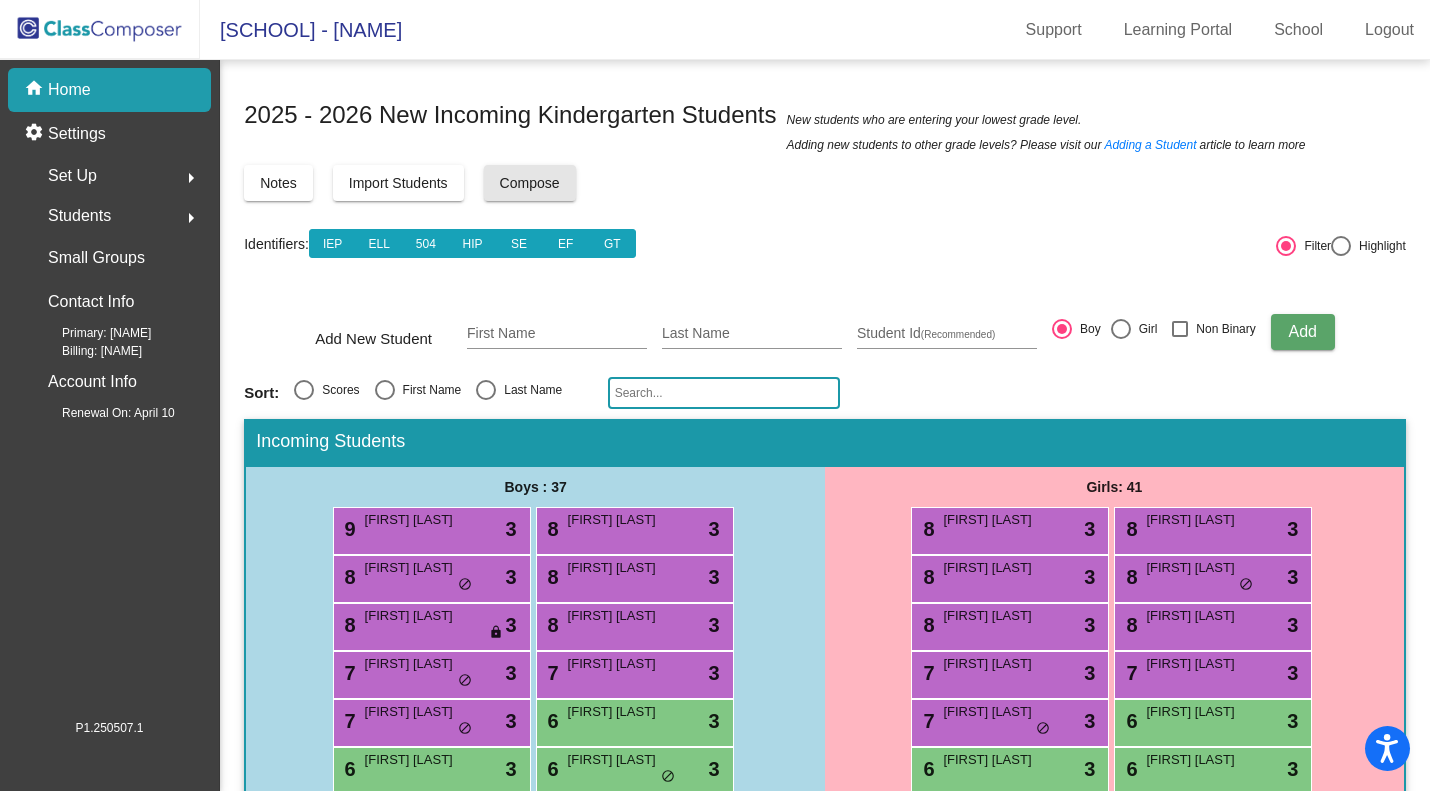 click on "Compose" 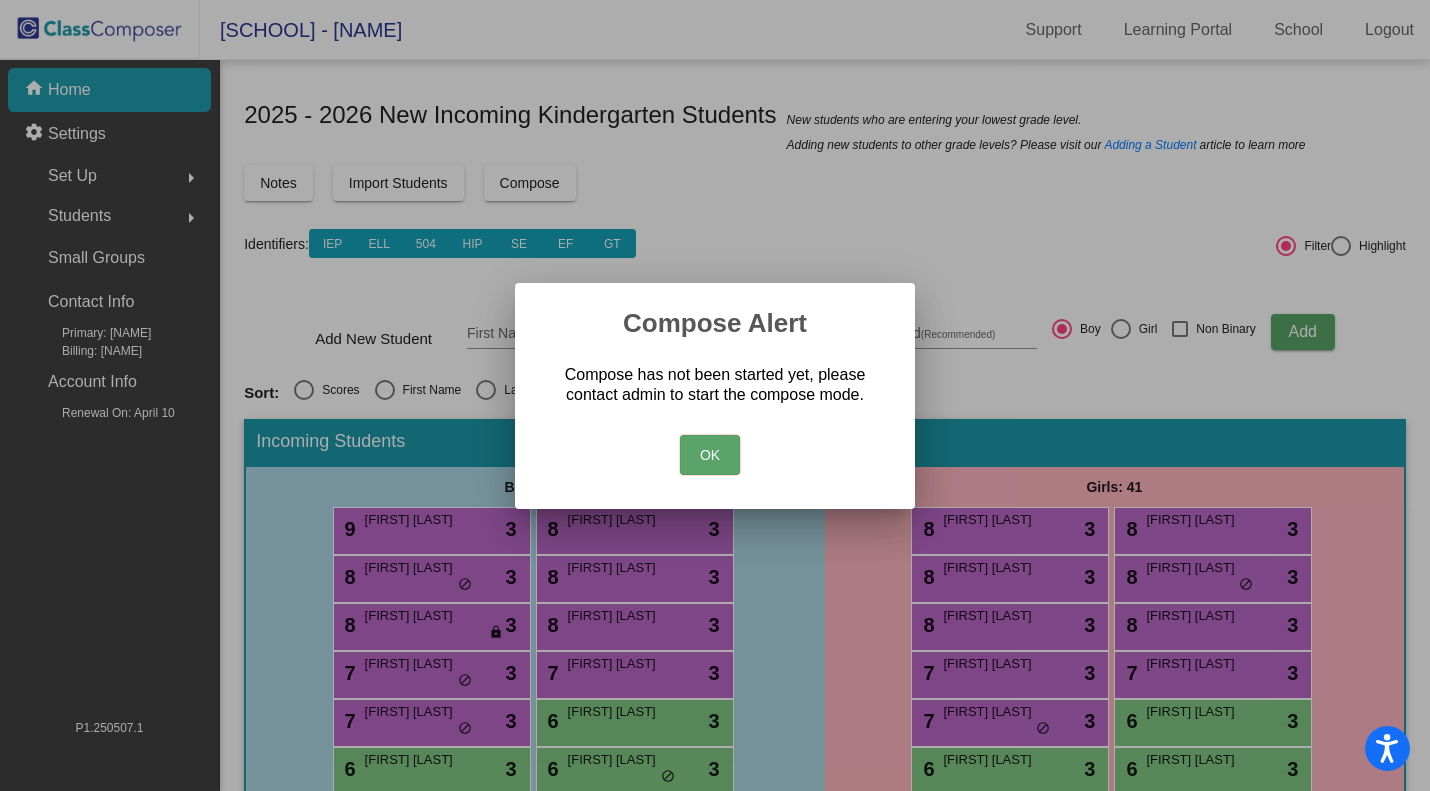 click on "OK" at bounding box center [710, 455] 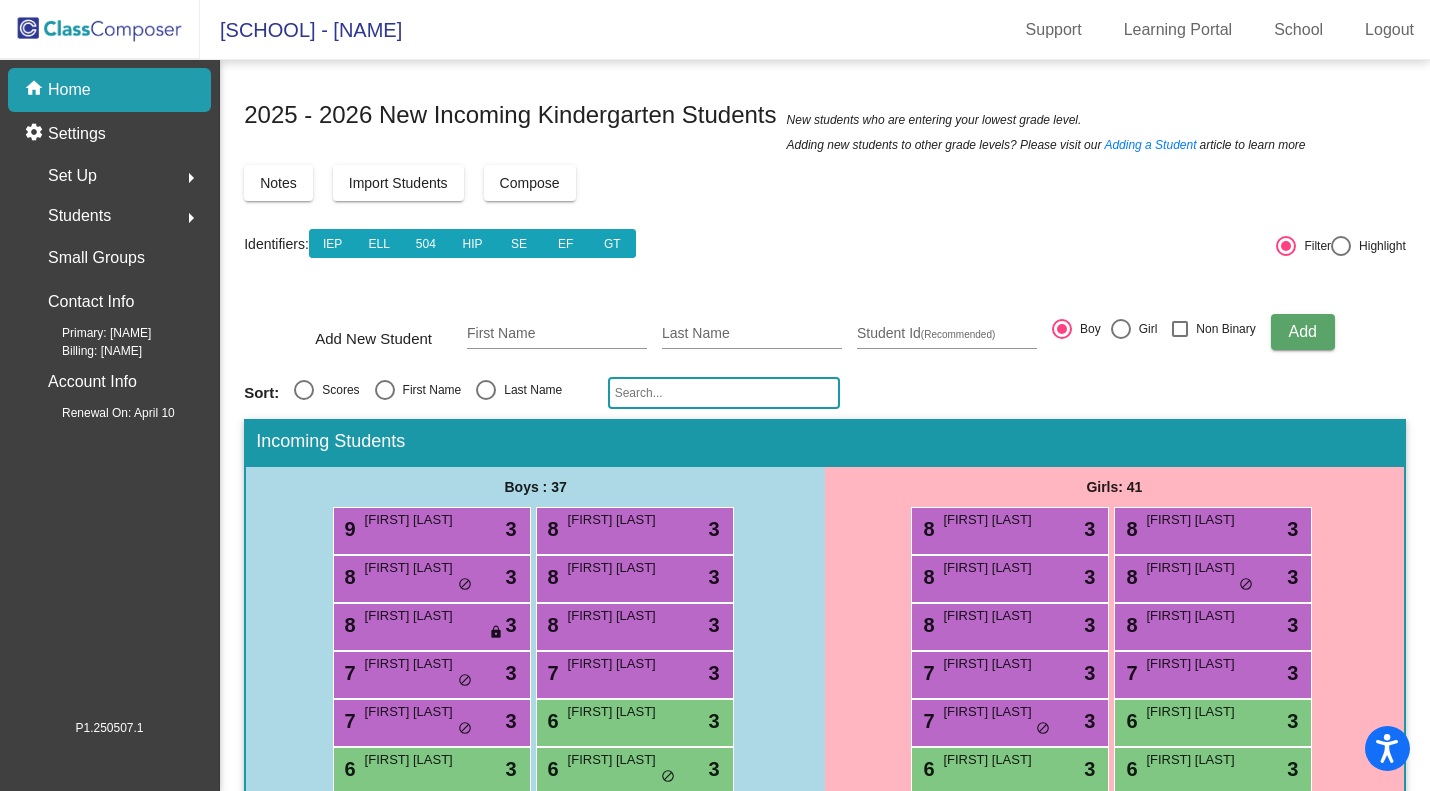 click 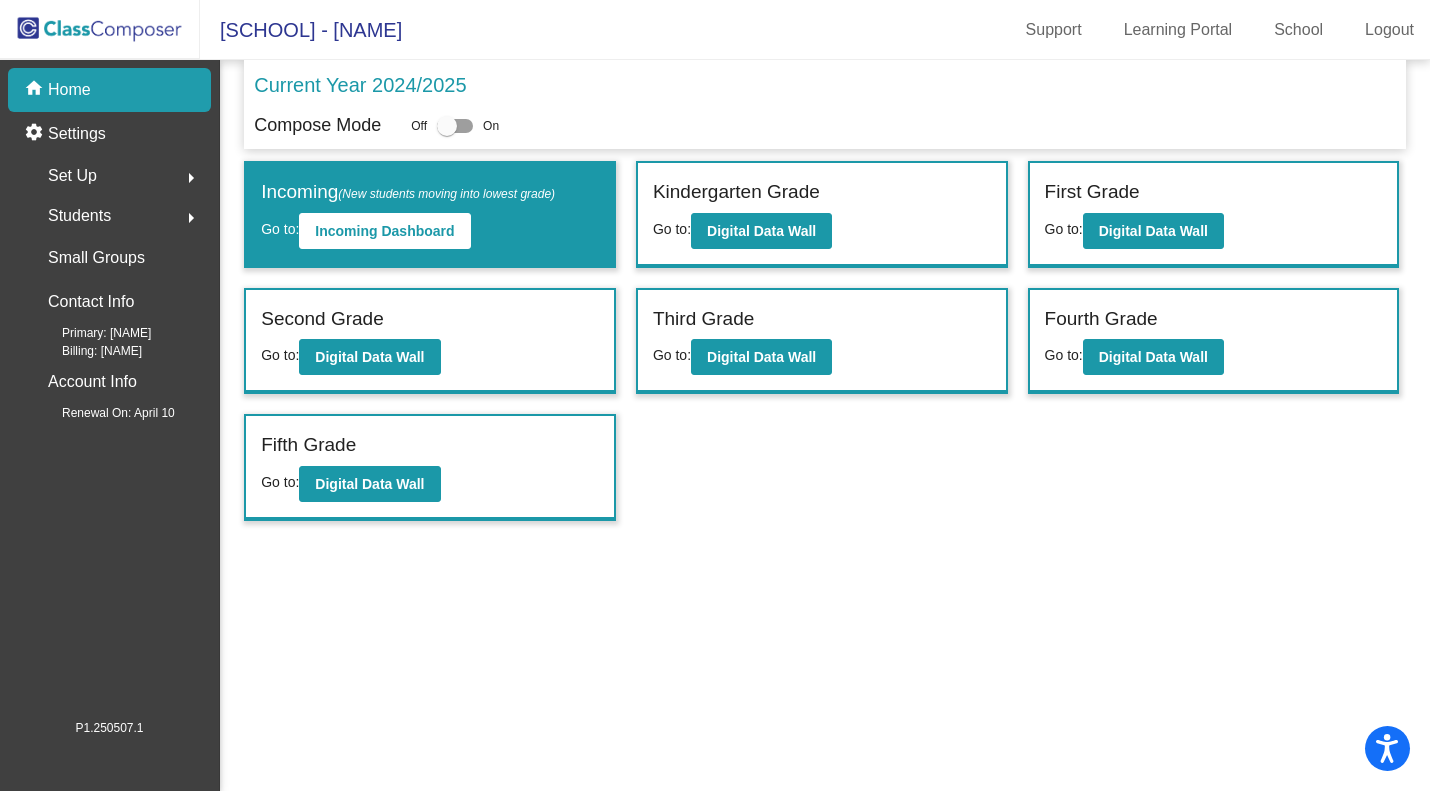 click at bounding box center [455, 126] 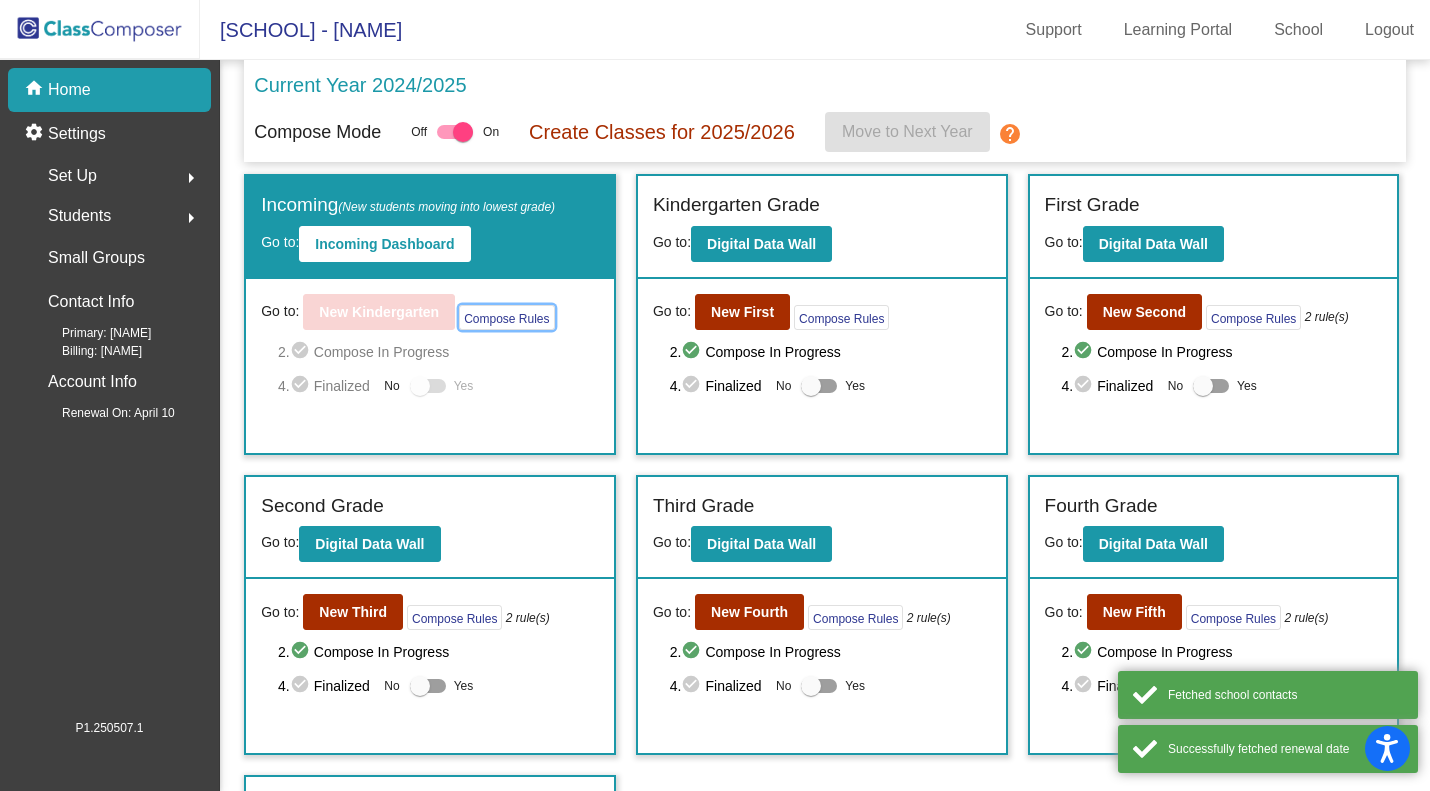 click on "Compose Rules" 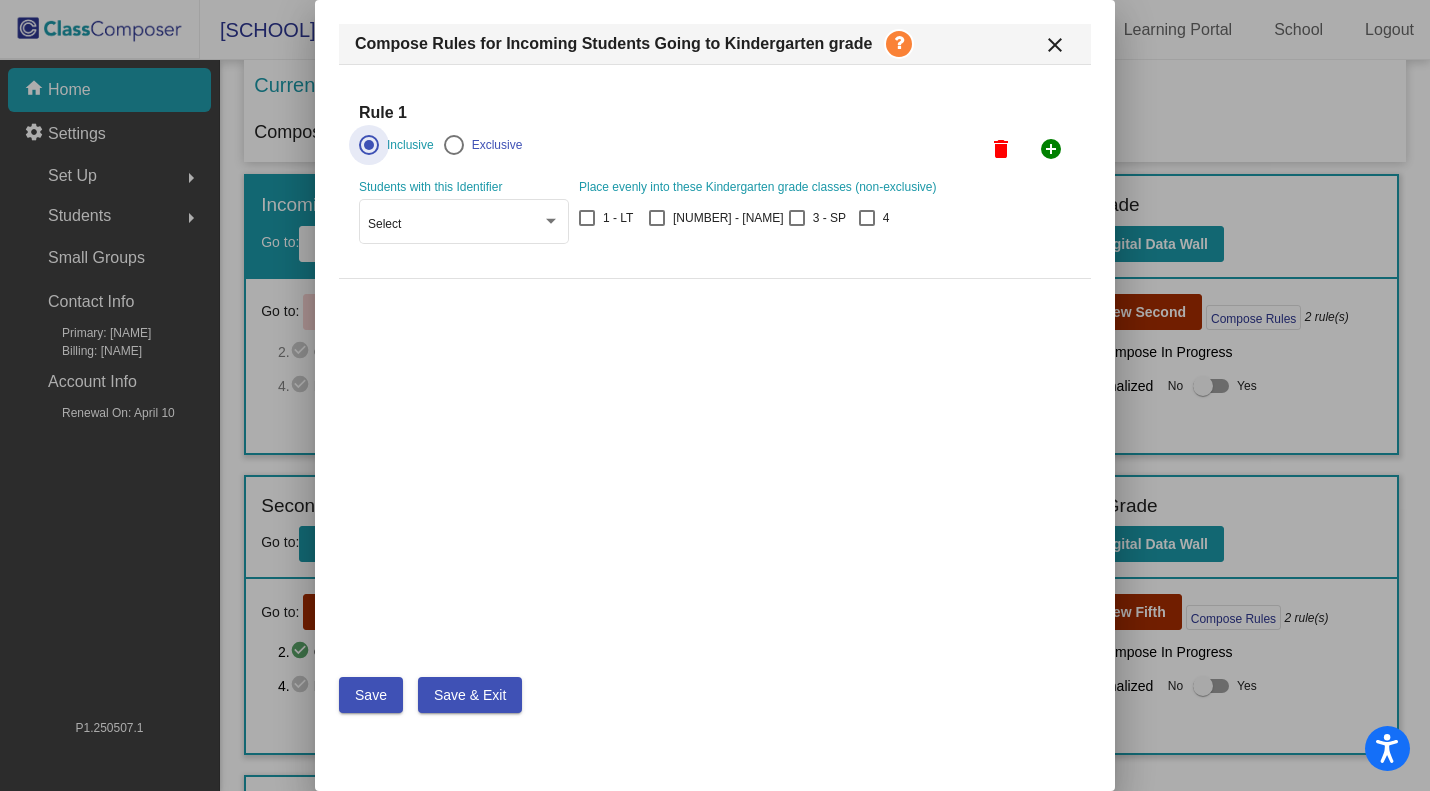 click on "Select" at bounding box center (455, 225) 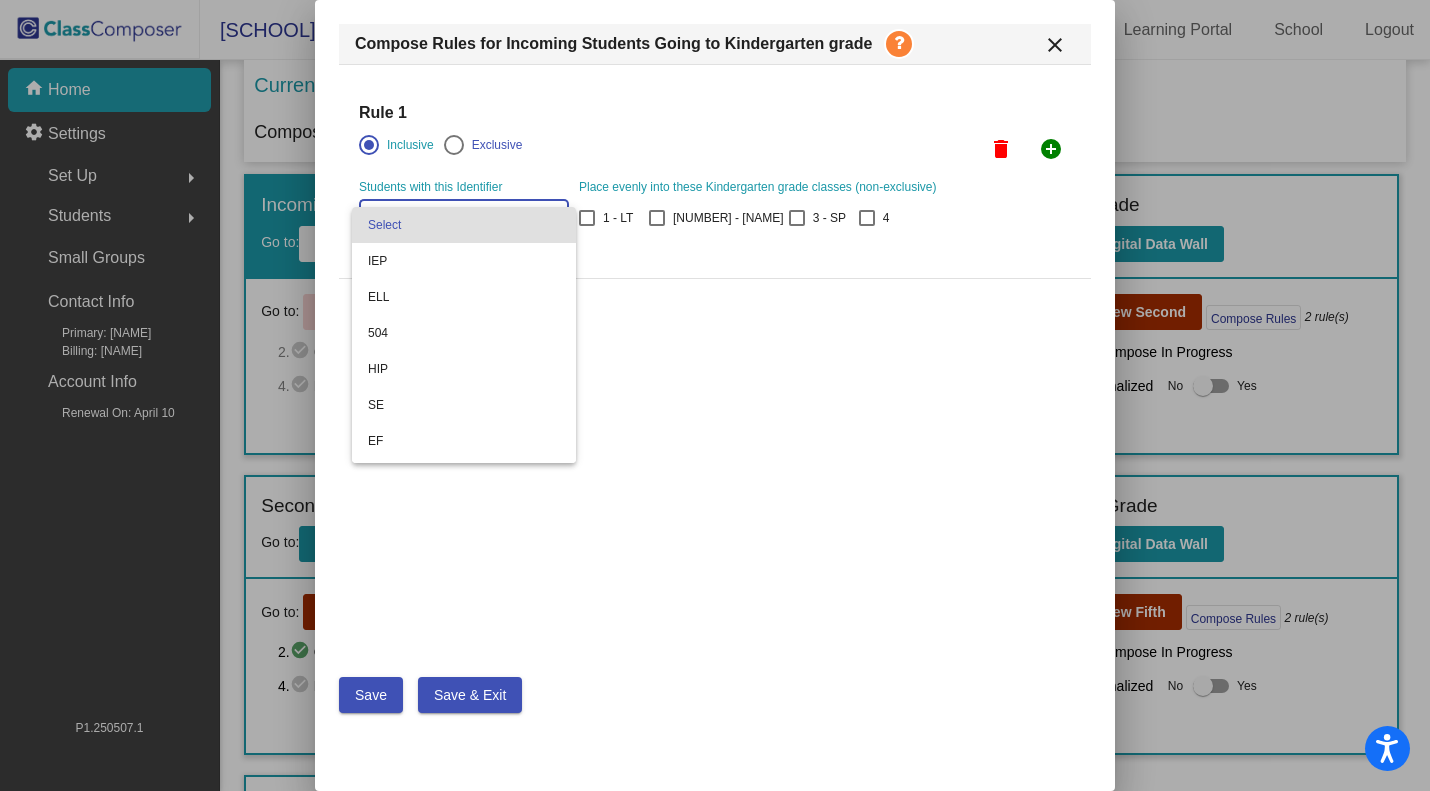 click at bounding box center [715, 395] 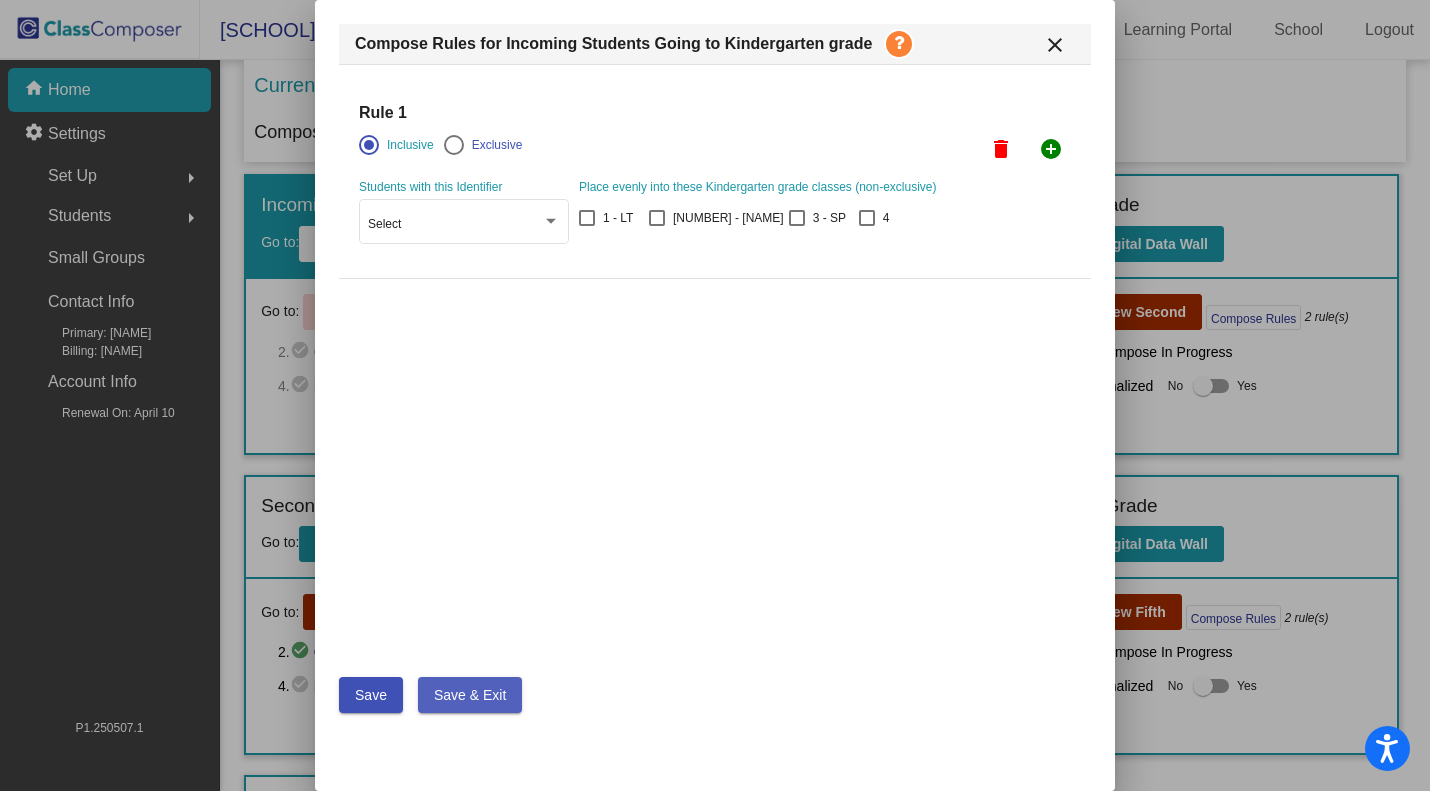 click on "Save & Exit" at bounding box center [470, 695] 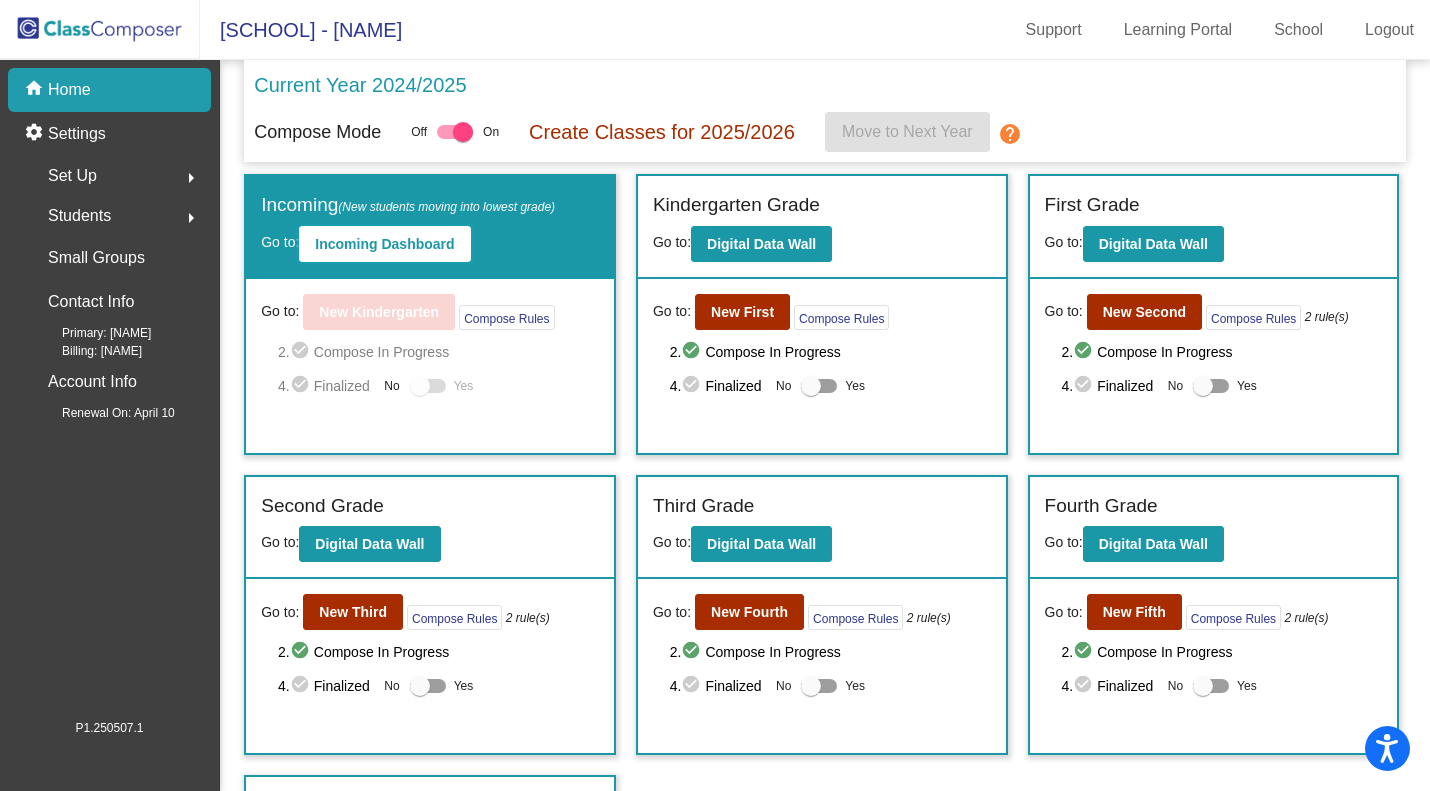 click on "Incoming Dashboard" 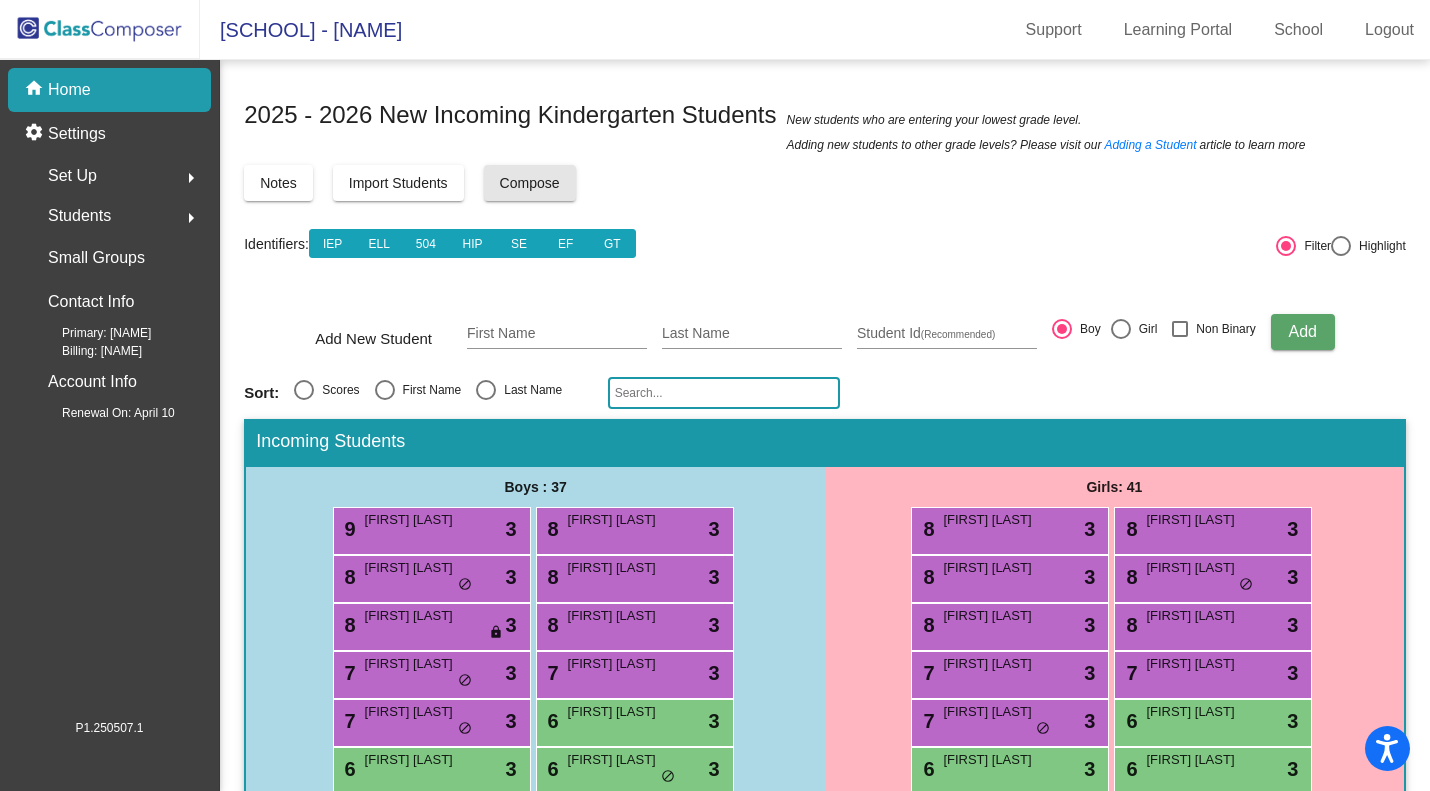 click on "Compose" 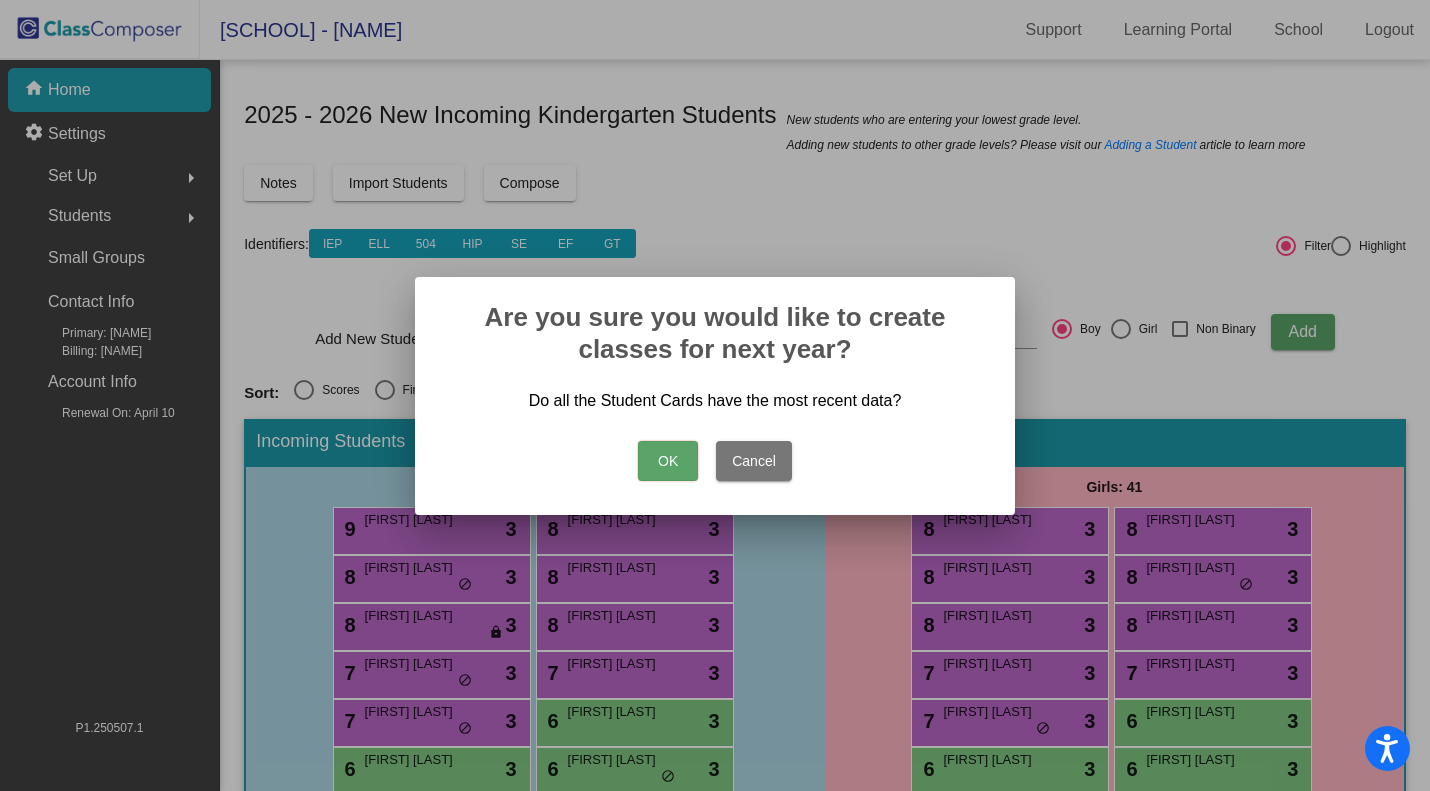 click on "OK" at bounding box center [668, 461] 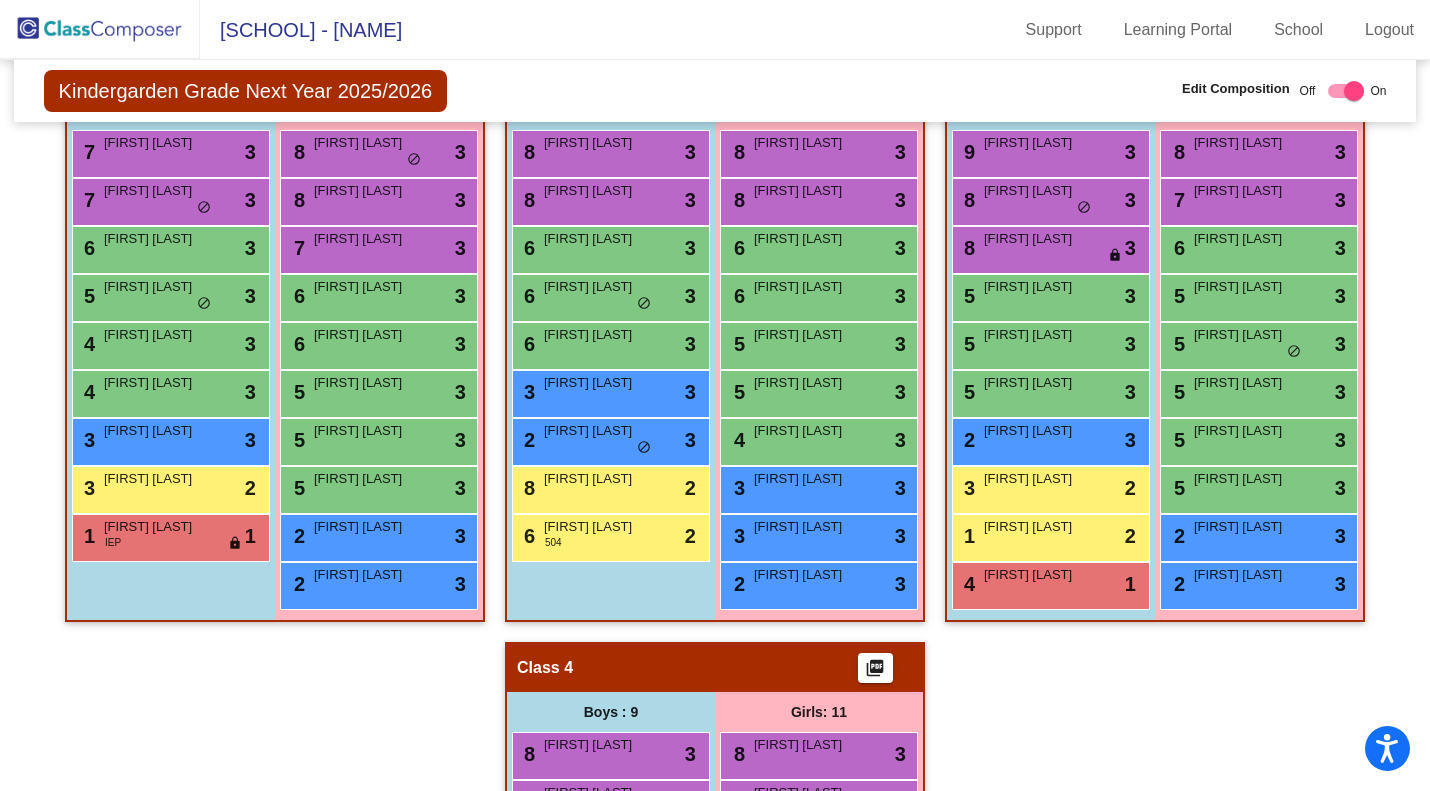 scroll, scrollTop: 419, scrollLeft: 0, axis: vertical 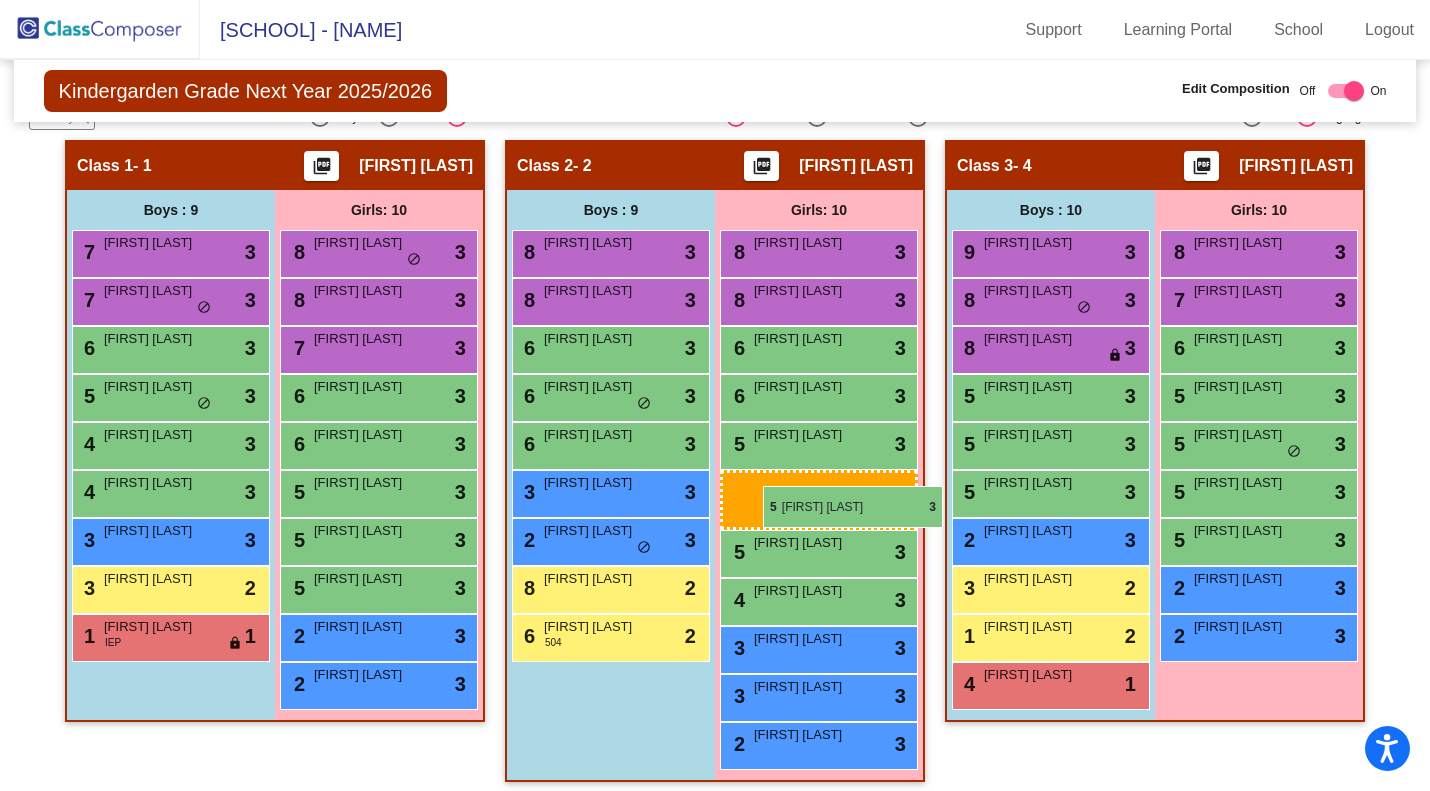 drag, startPoint x: 1236, startPoint y: 579, endPoint x: 762, endPoint y: 486, distance: 483.03726 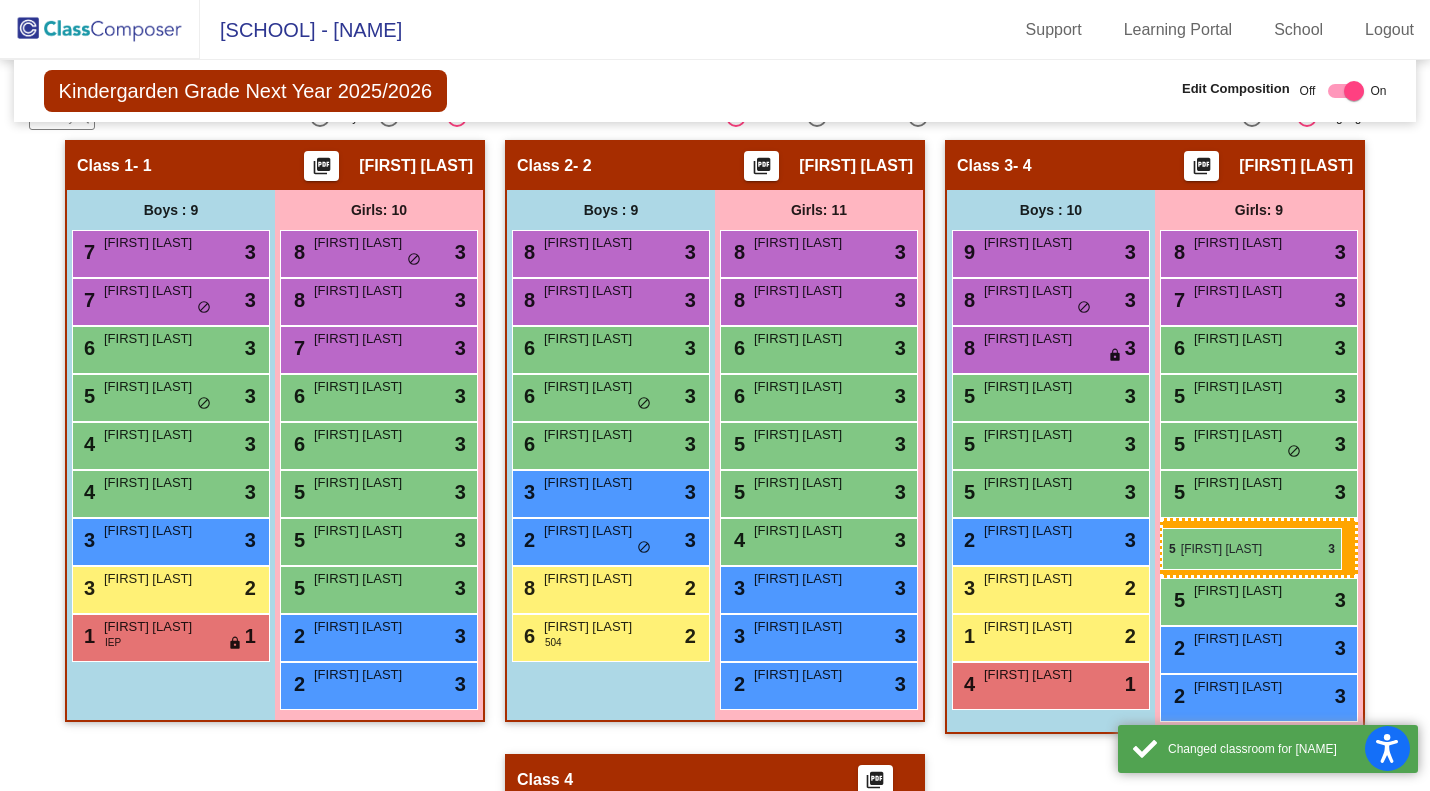 drag, startPoint x: 783, startPoint y: 442, endPoint x: 1162, endPoint y: 528, distance: 388.6348 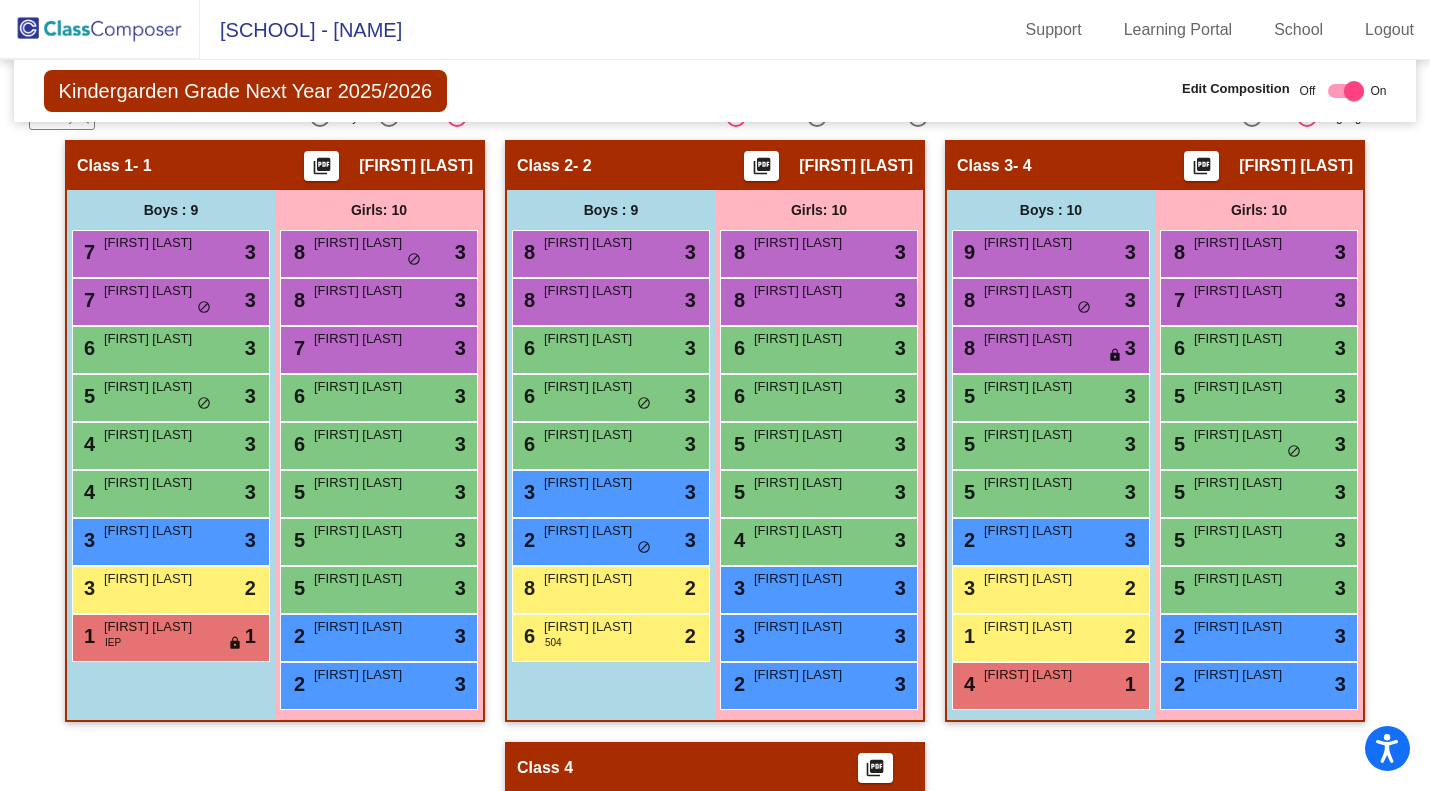 click on "5 Sofia Soto lock do_not_disturb_alt 3" at bounding box center [378, 587] 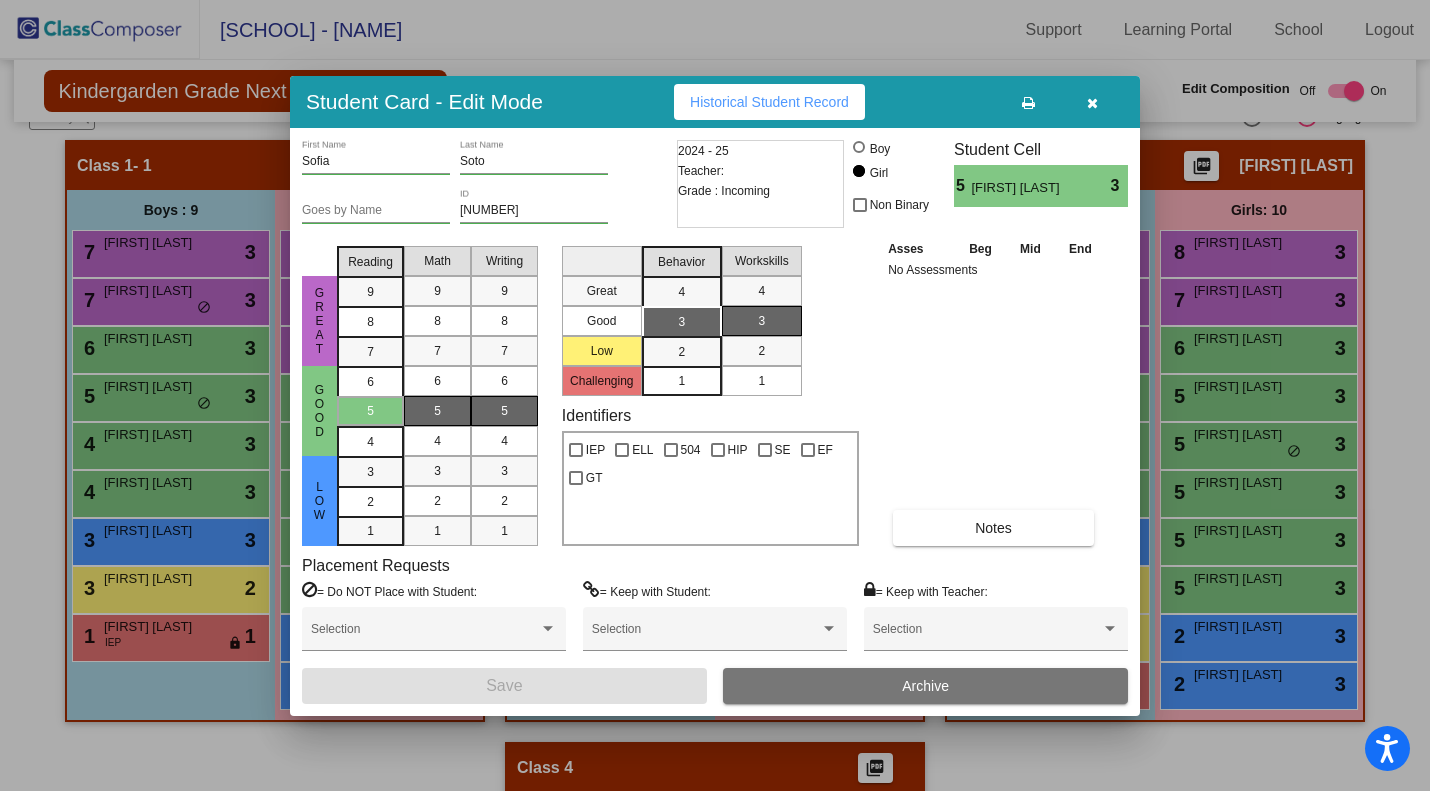 click on "Archive" at bounding box center (925, 686) 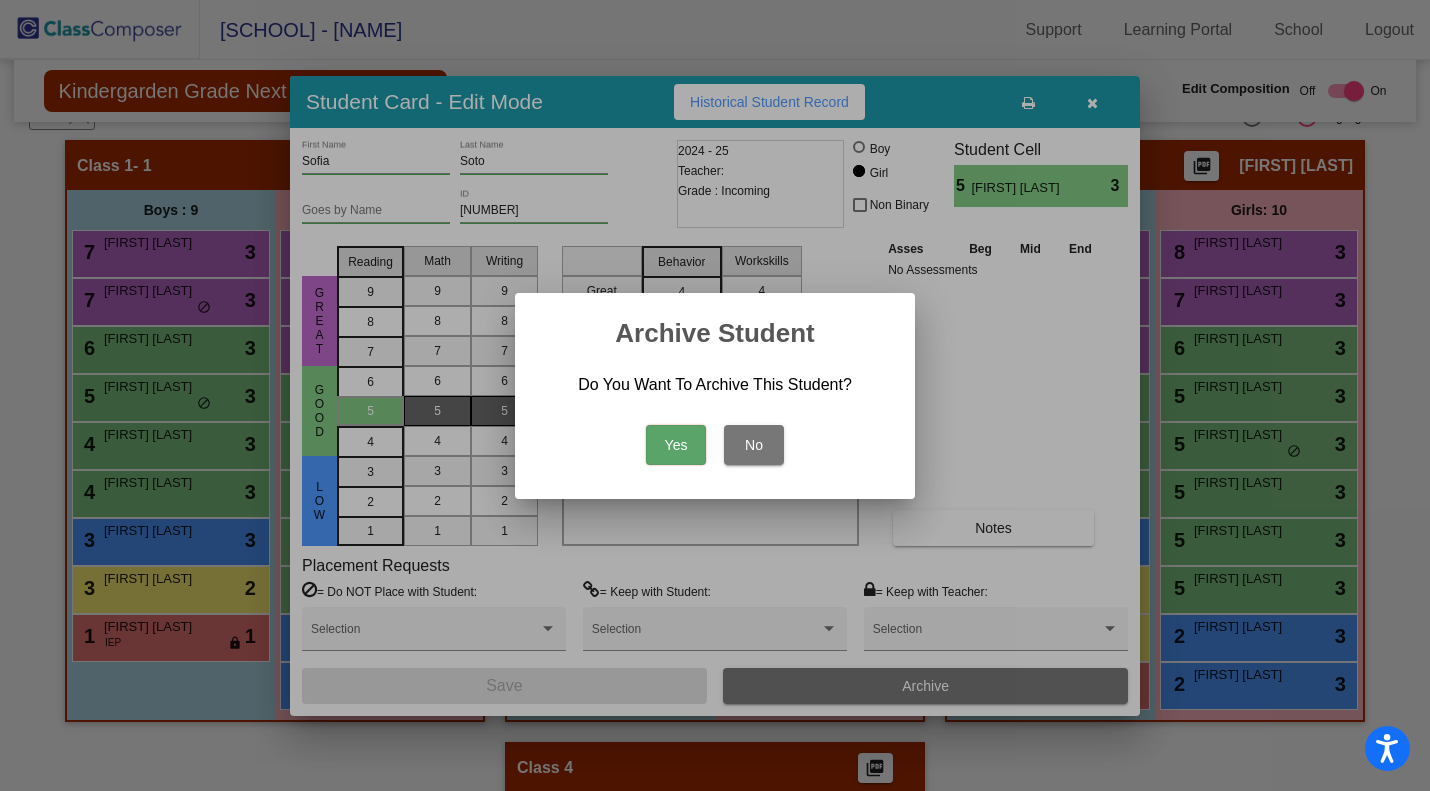 click on "Yes" at bounding box center (676, 445) 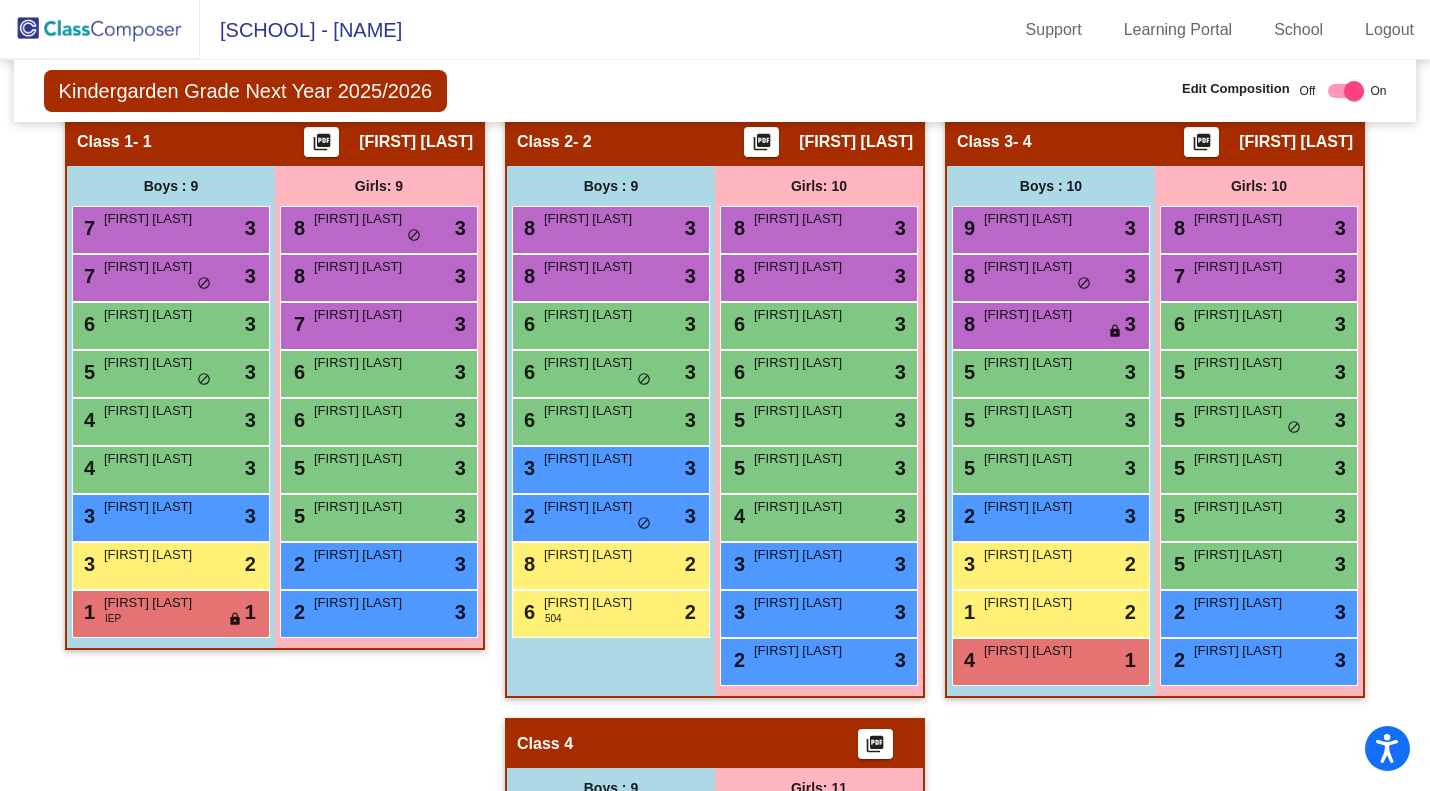 scroll, scrollTop: 419, scrollLeft: 0, axis: vertical 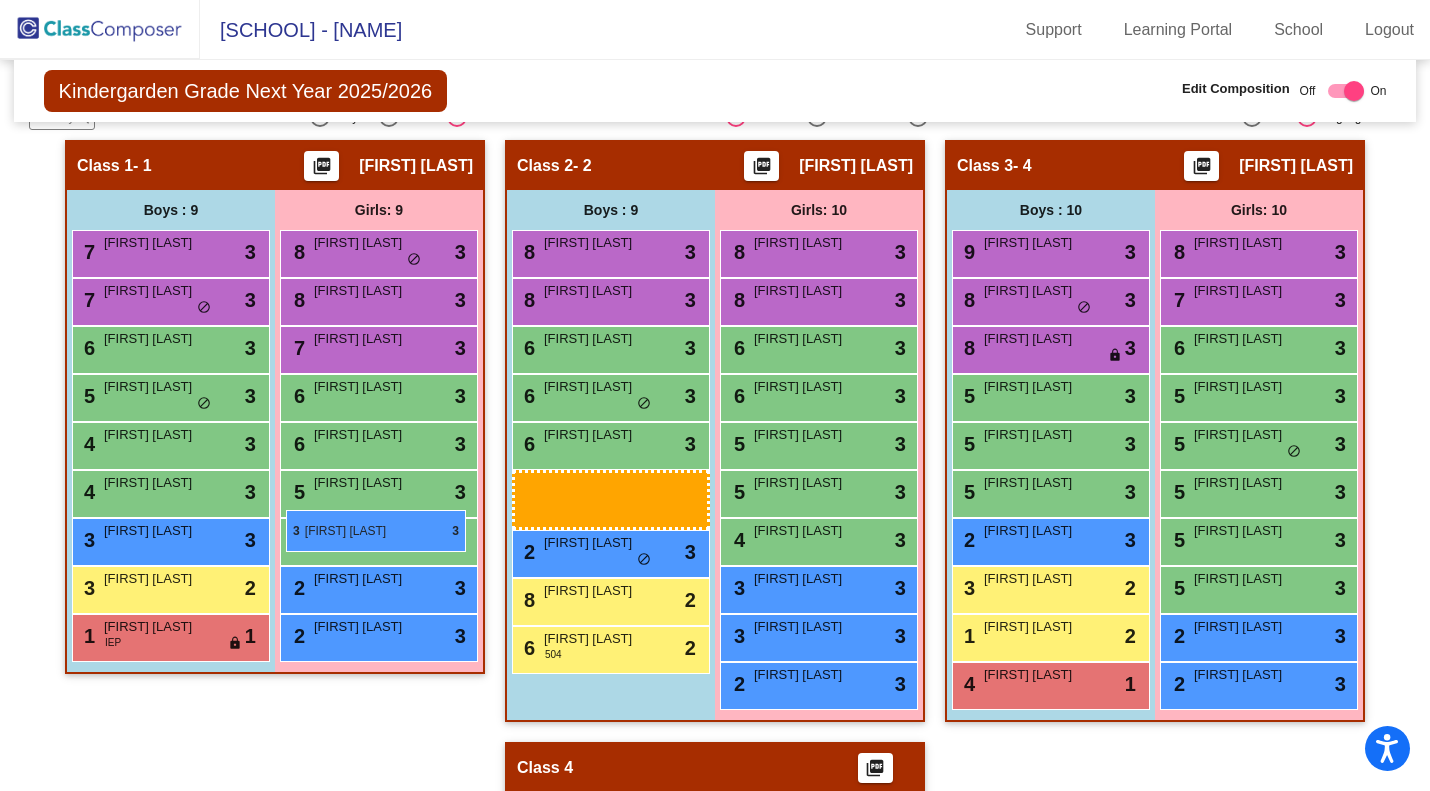 drag, startPoint x: 645, startPoint y: 500, endPoint x: 286, endPoint y: 510, distance: 359.13925 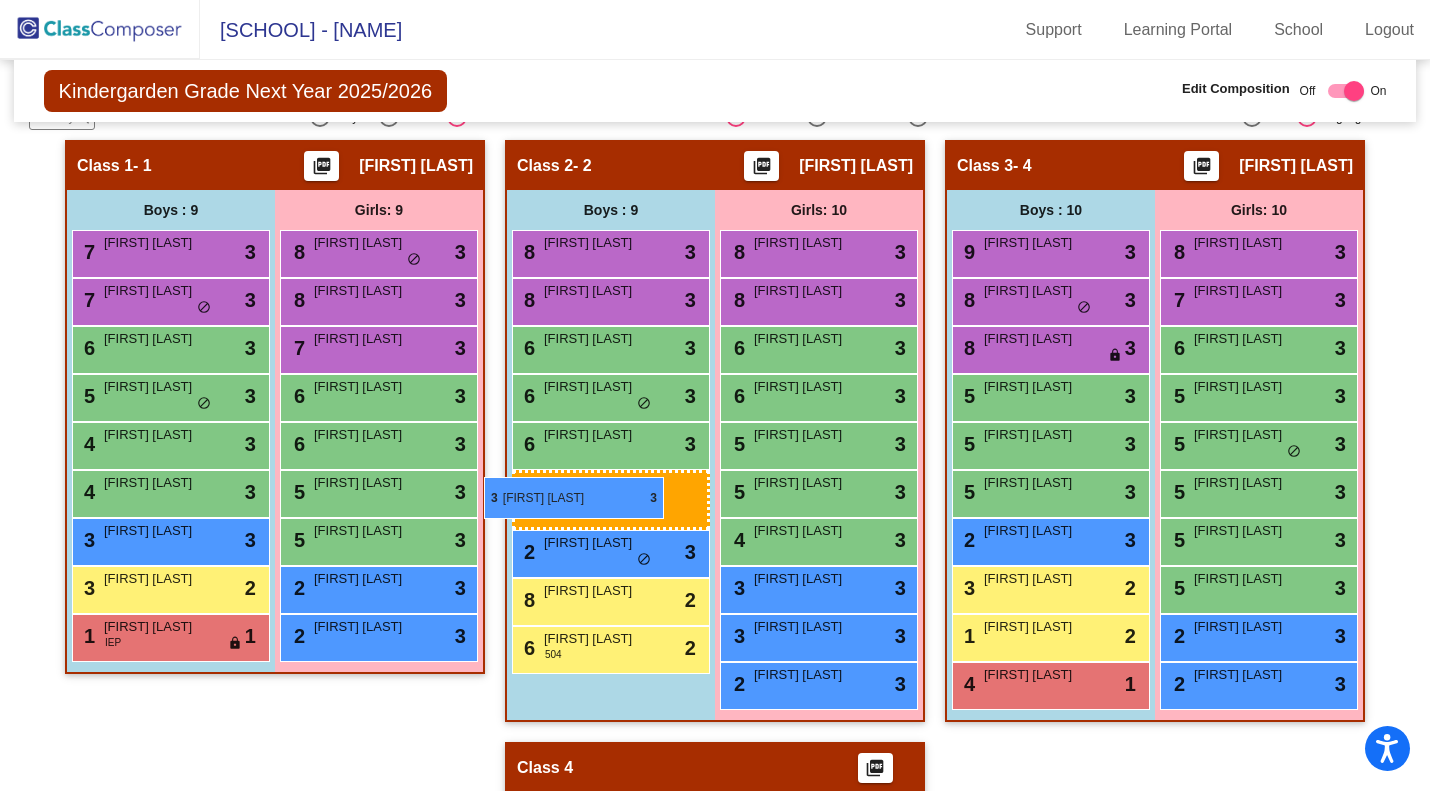 drag, startPoint x: 586, startPoint y: 488, endPoint x: 484, endPoint y: 477, distance: 102.59142 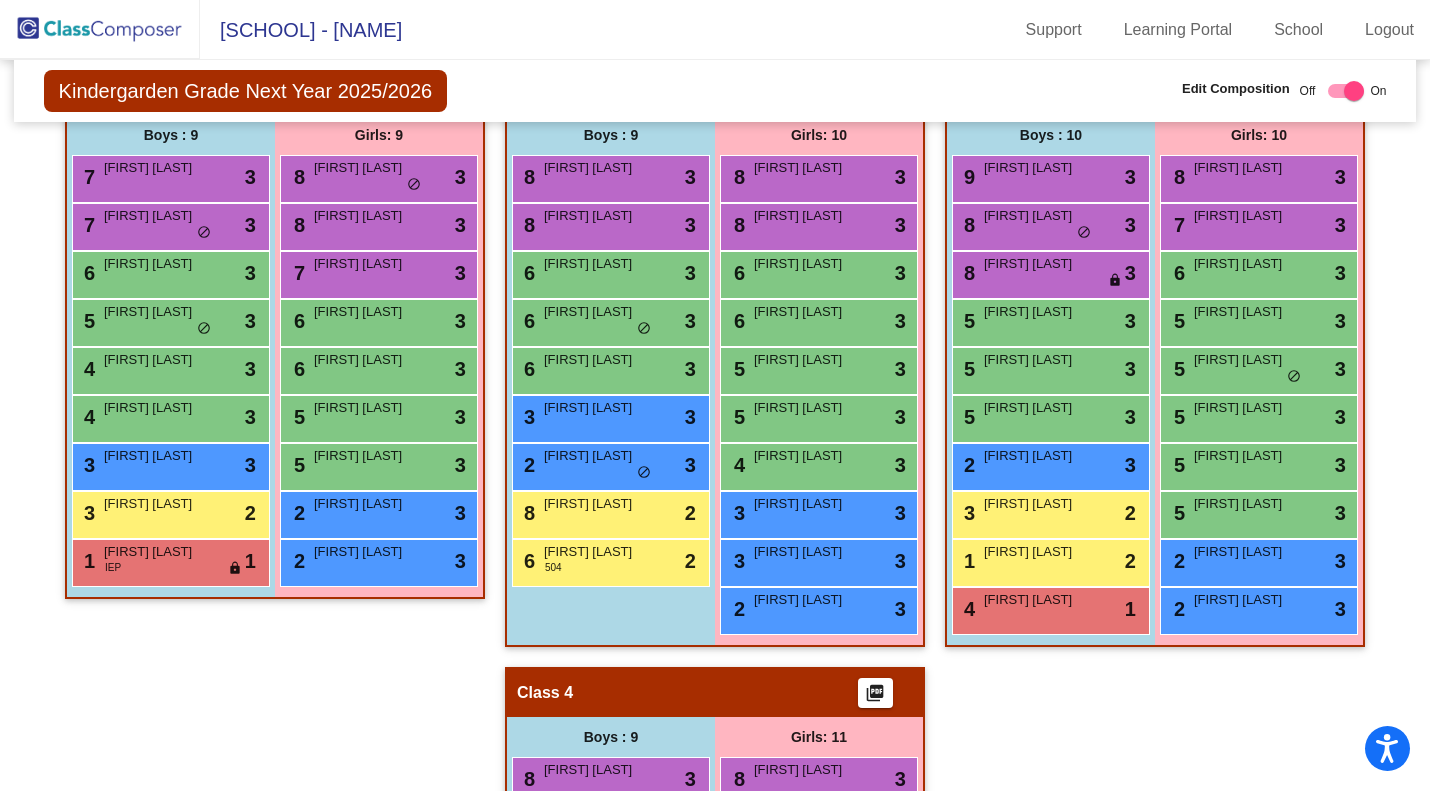 scroll, scrollTop: 419, scrollLeft: 0, axis: vertical 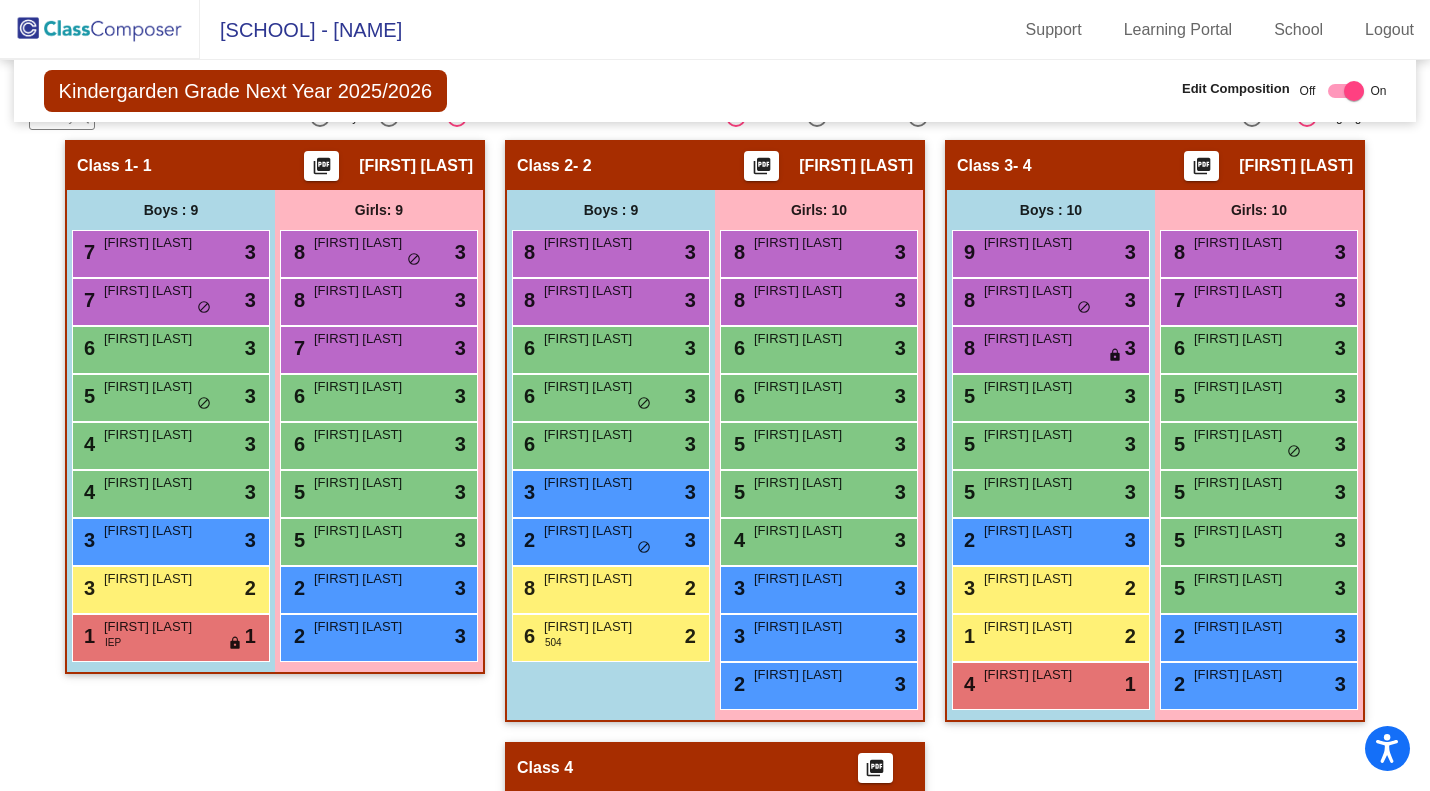 click on "Graeme Callaway" at bounding box center (154, 531) 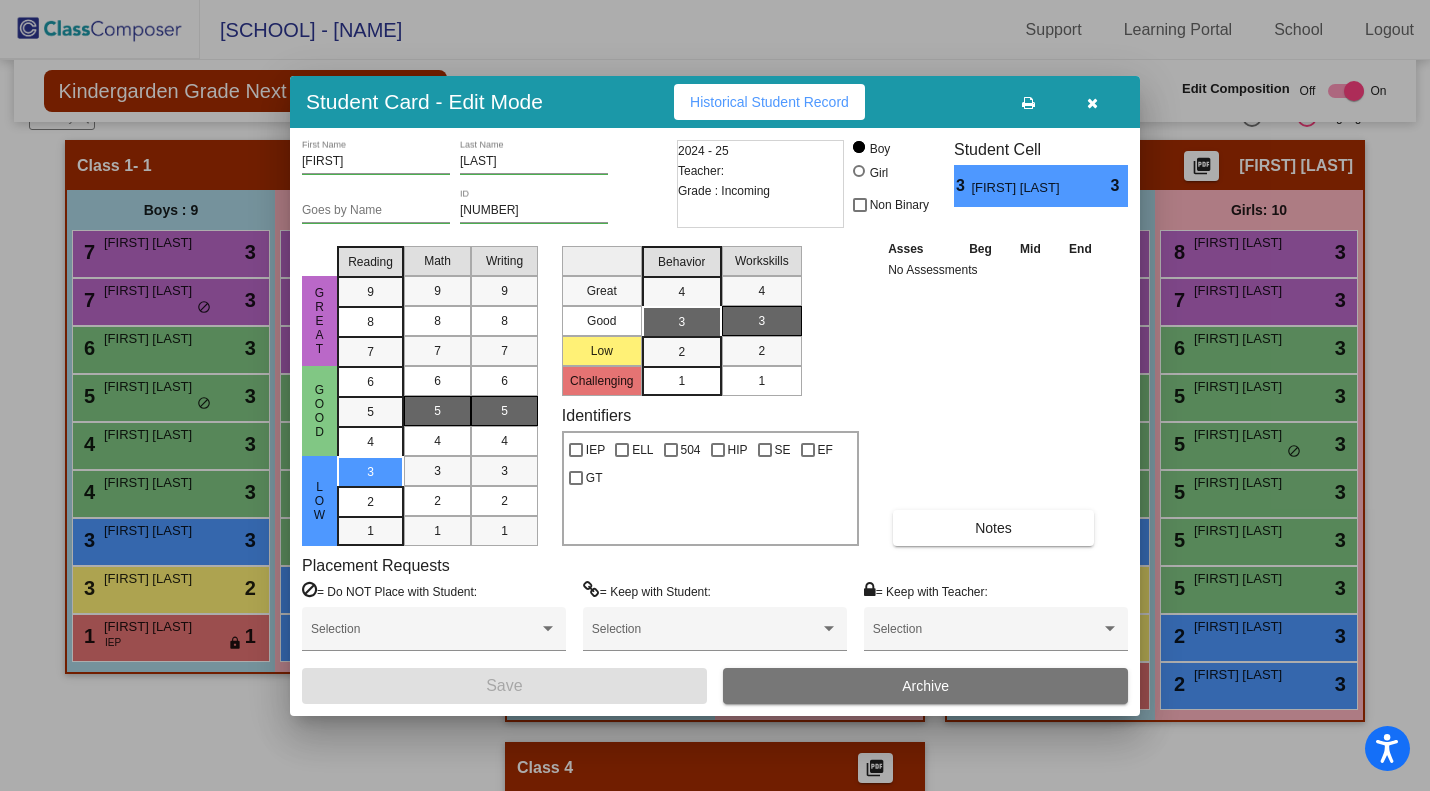 click at bounding box center (1092, 103) 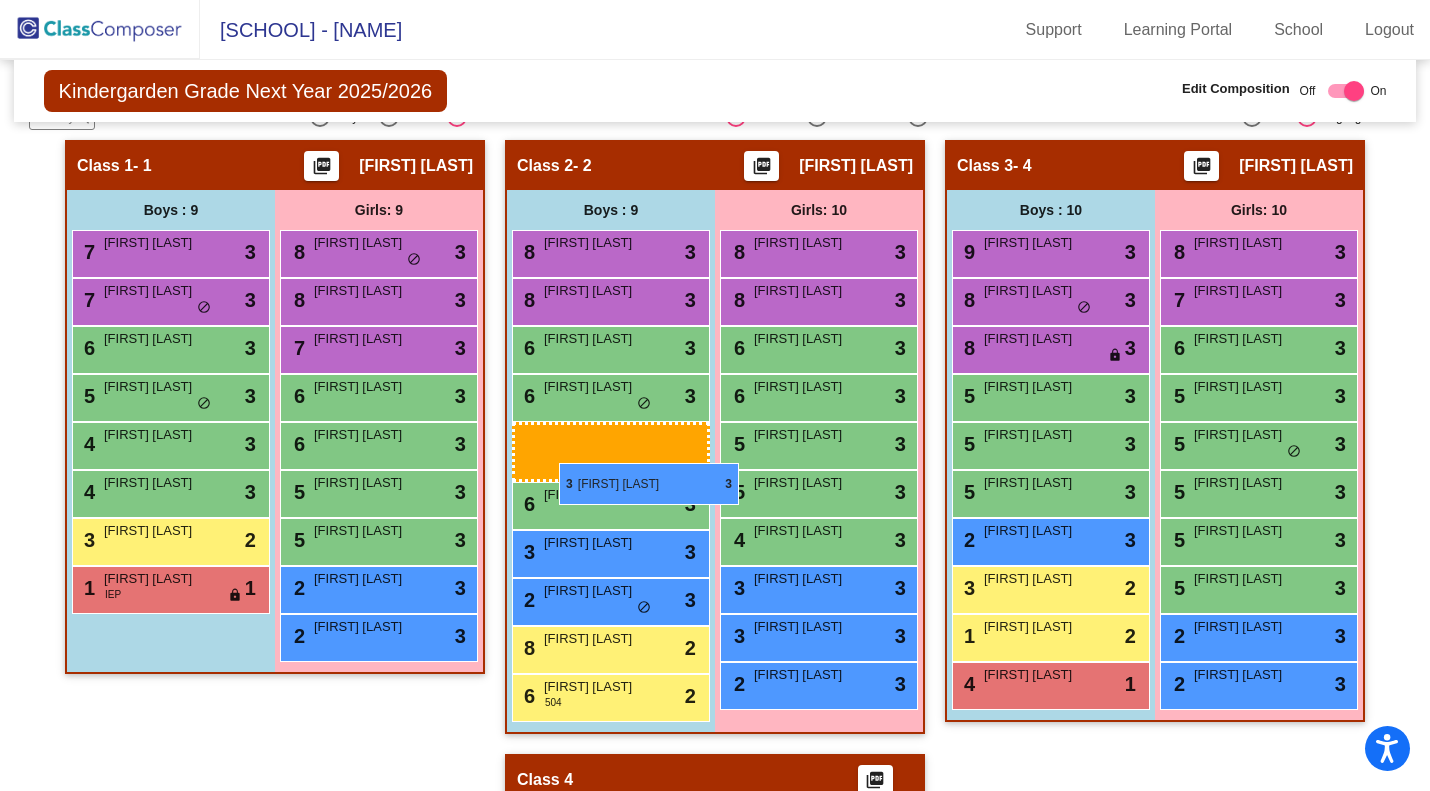 drag, startPoint x: 163, startPoint y: 531, endPoint x: 559, endPoint y: 463, distance: 401.79596 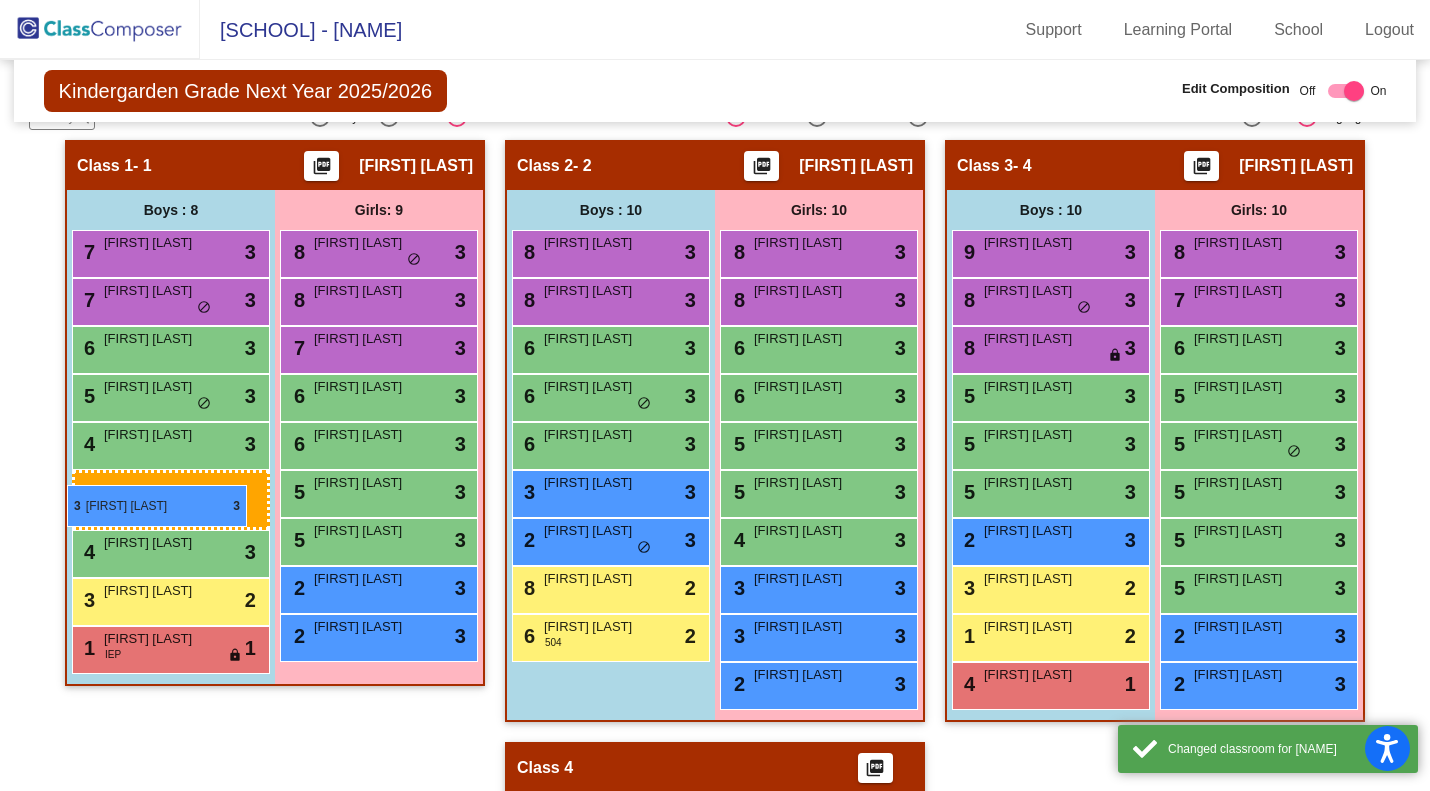 drag, startPoint x: 576, startPoint y: 487, endPoint x: 55, endPoint y: 485, distance: 521.00385 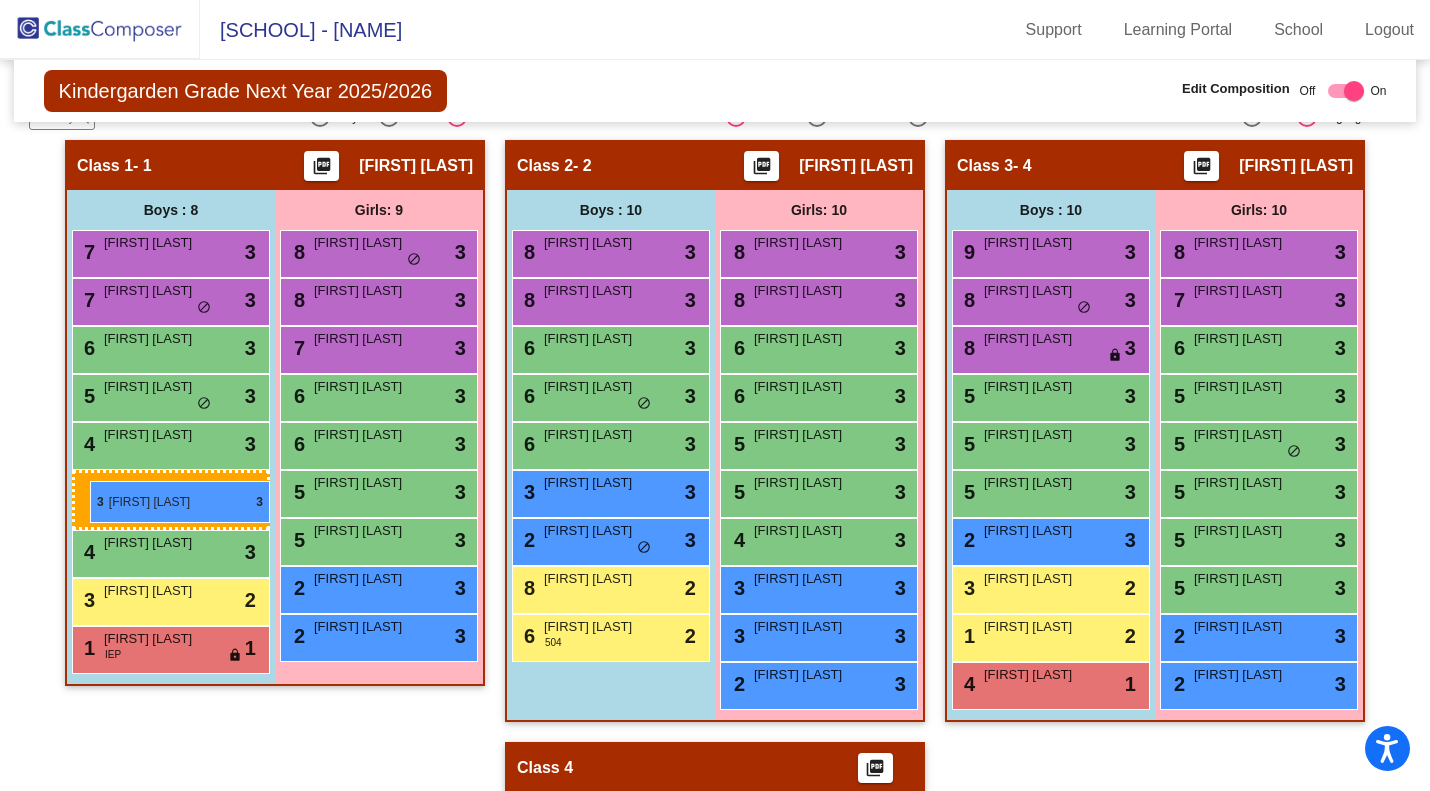 drag, startPoint x: 610, startPoint y: 485, endPoint x: 90, endPoint y: 481, distance: 520.0154 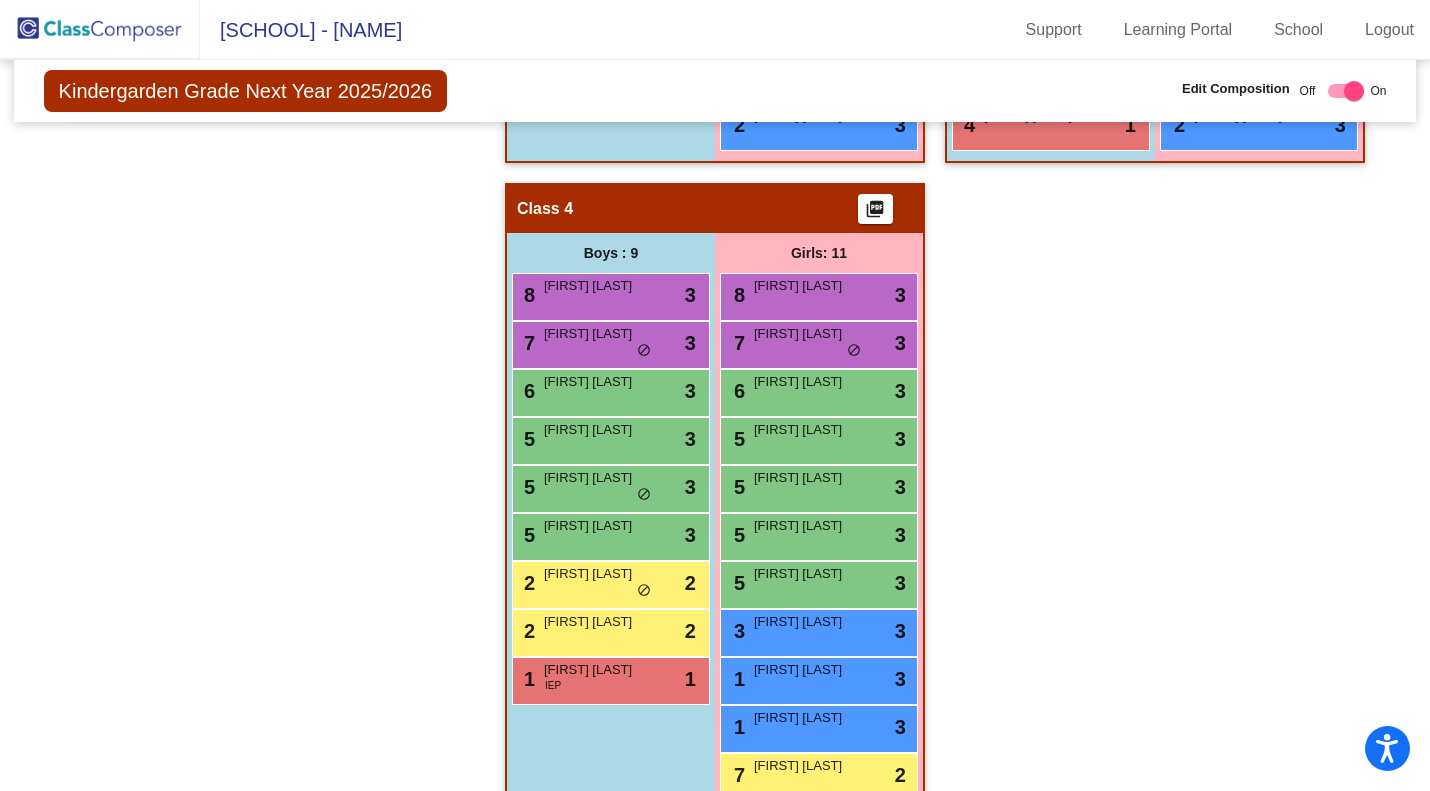 scroll, scrollTop: 1019, scrollLeft: 0, axis: vertical 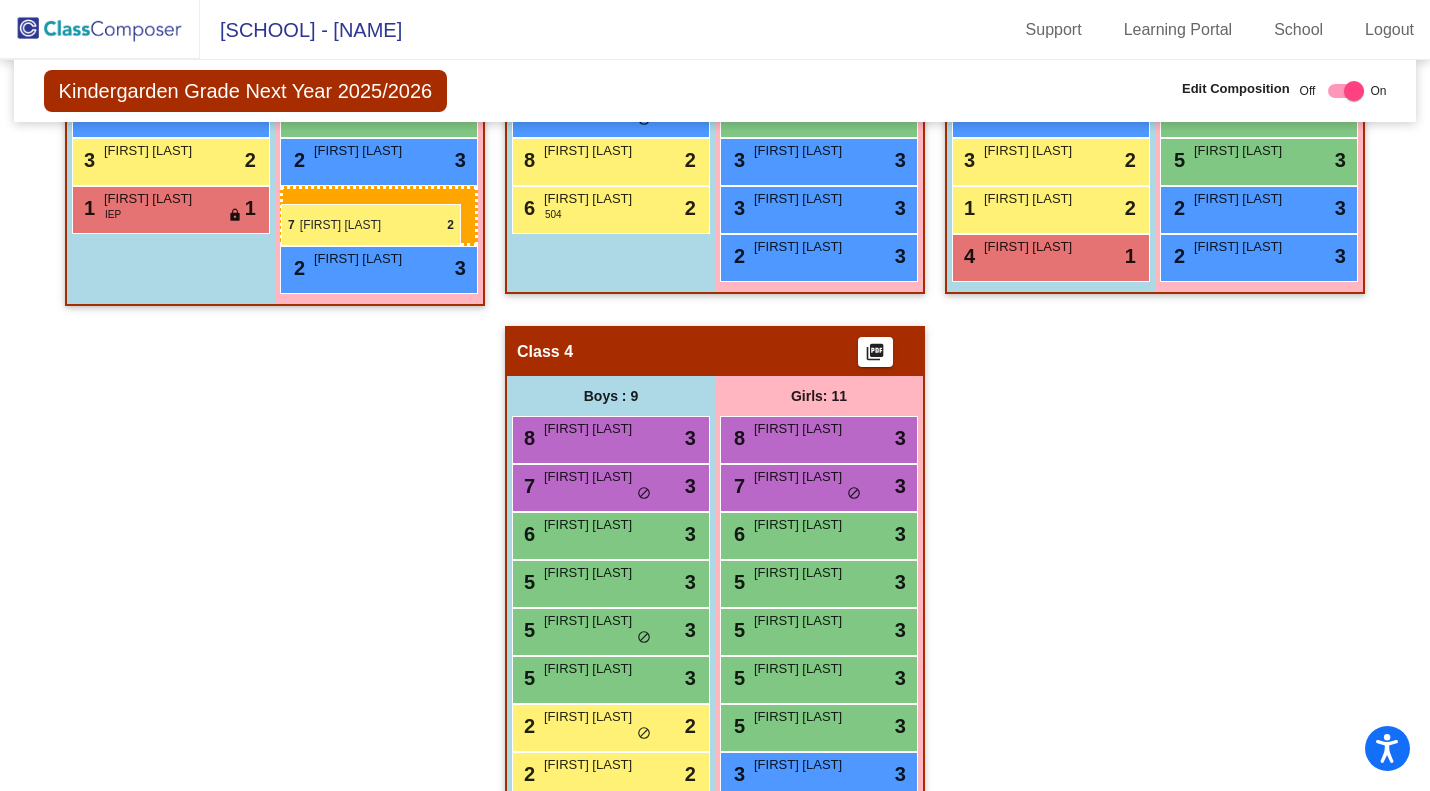 drag, startPoint x: 821, startPoint y: 745, endPoint x: 281, endPoint y: 203, distance: 765.0908 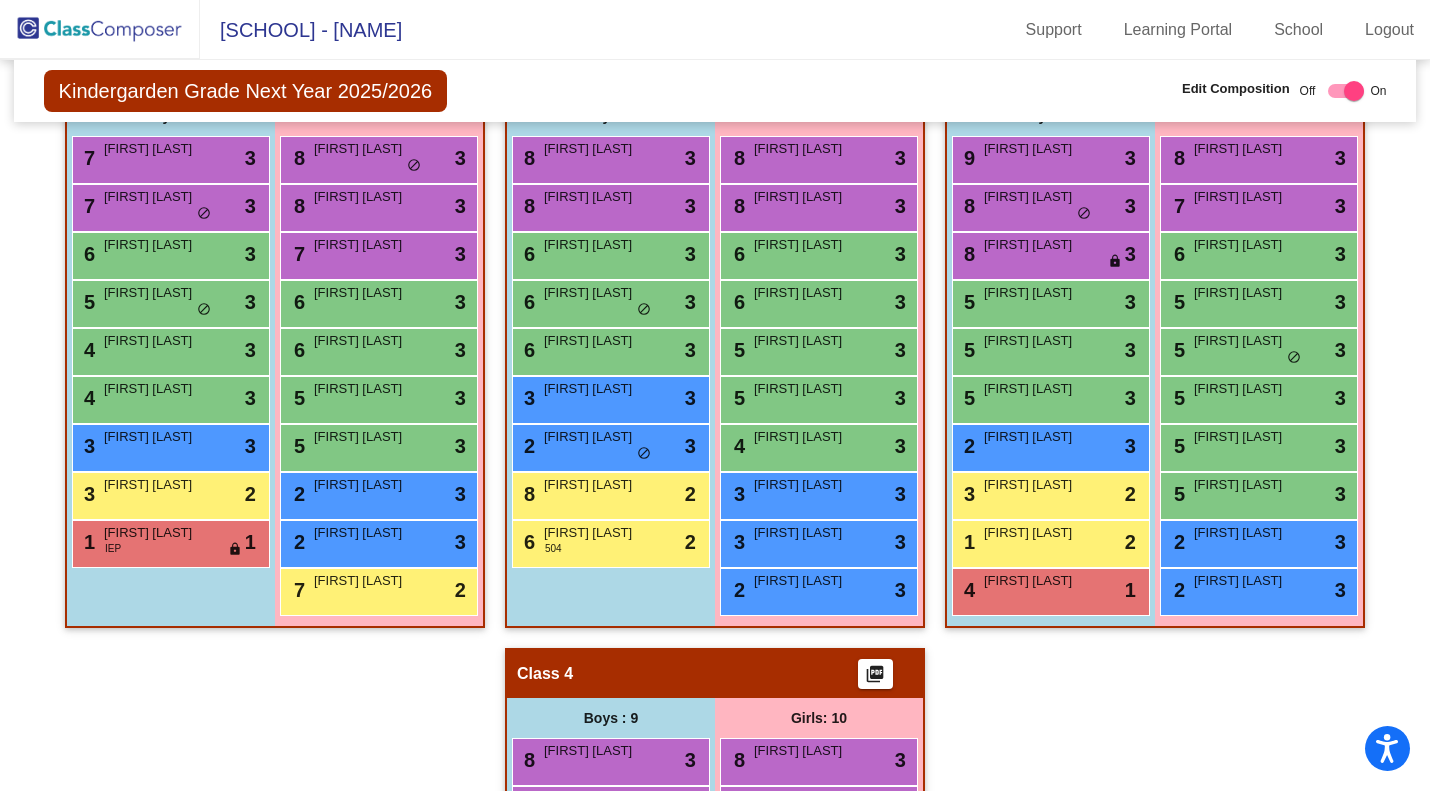 scroll, scrollTop: 371, scrollLeft: 0, axis: vertical 